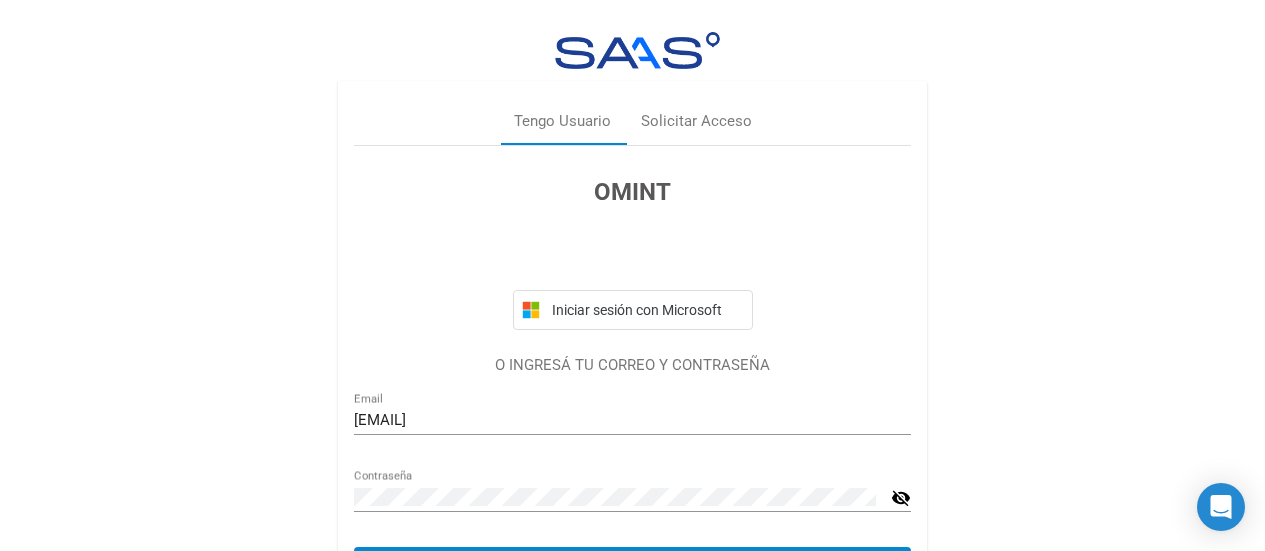scroll, scrollTop: 117, scrollLeft: 0, axis: vertical 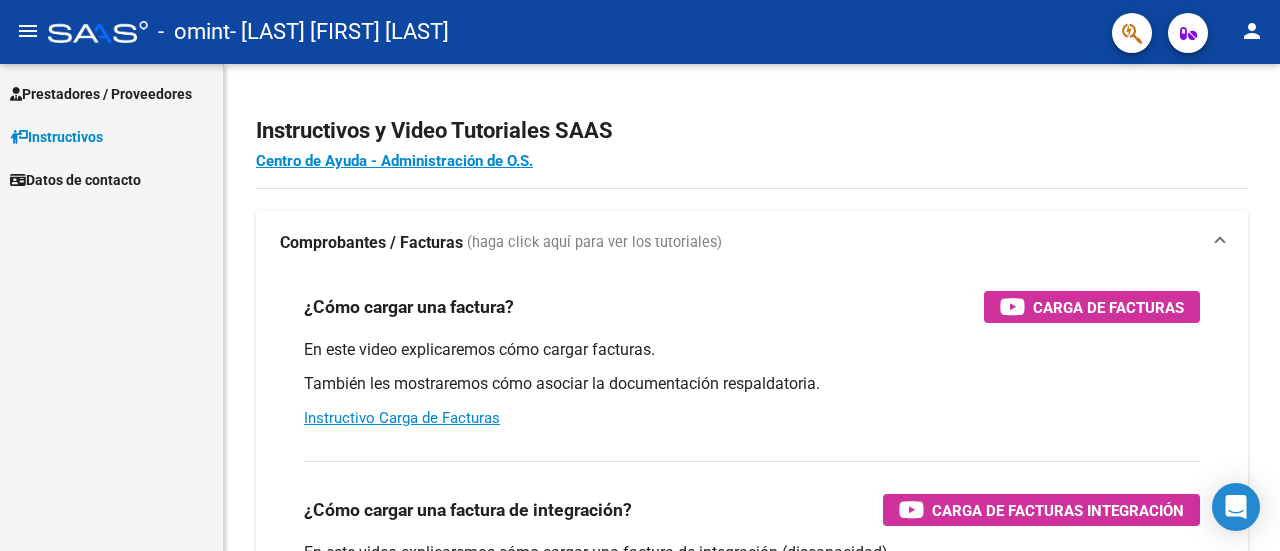 click on "Prestadores / Proveedores" at bounding box center [101, 94] 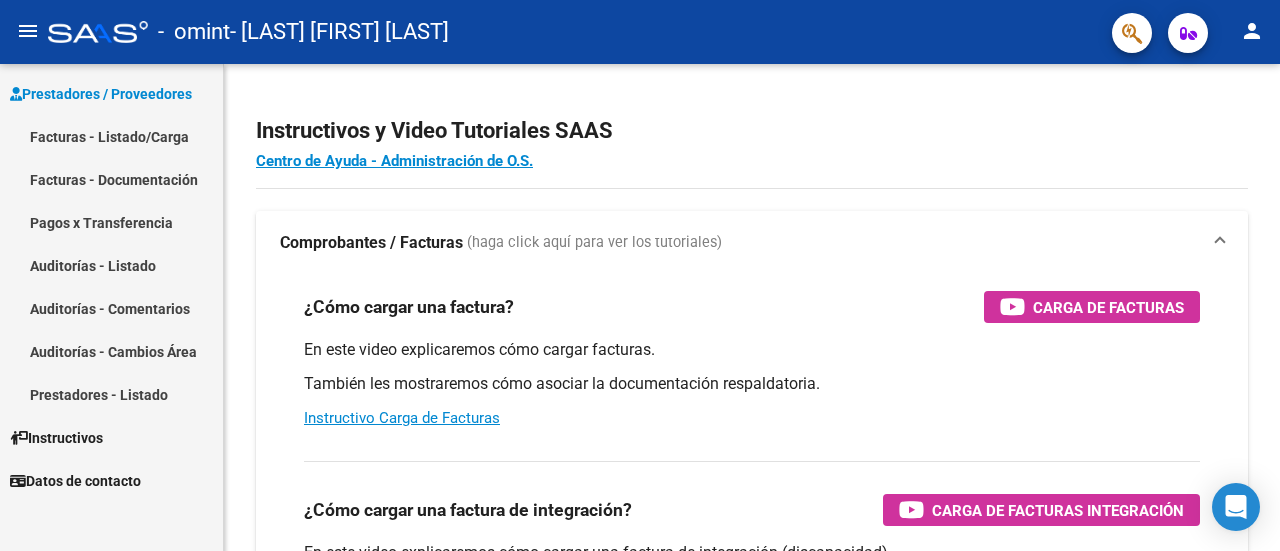 click on "Pagos x Transferencia" at bounding box center (111, 222) 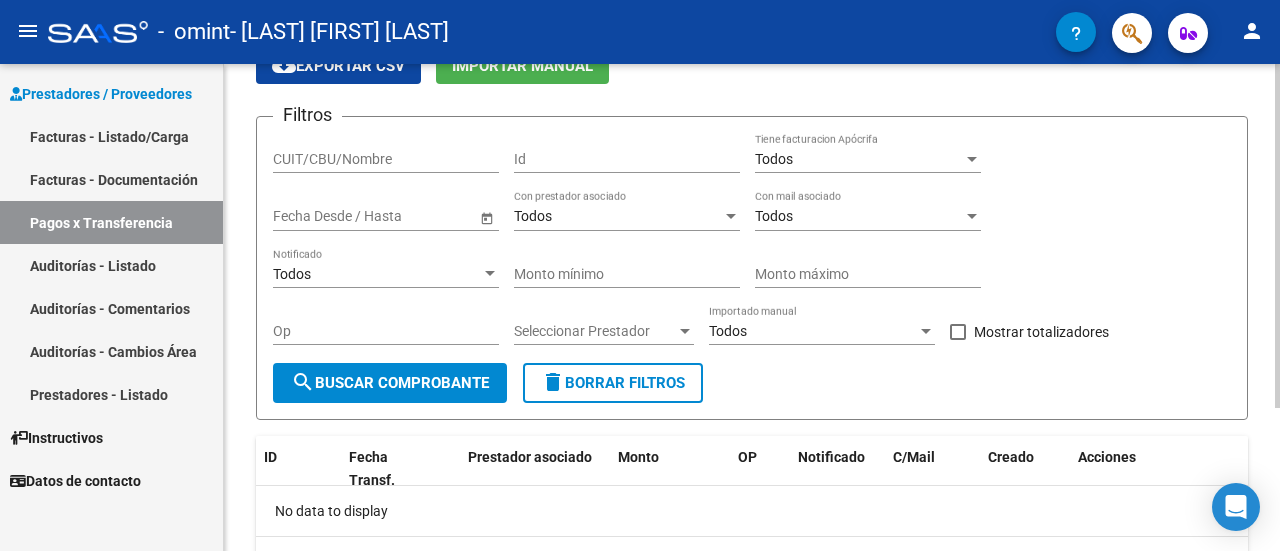 scroll, scrollTop: 0, scrollLeft: 0, axis: both 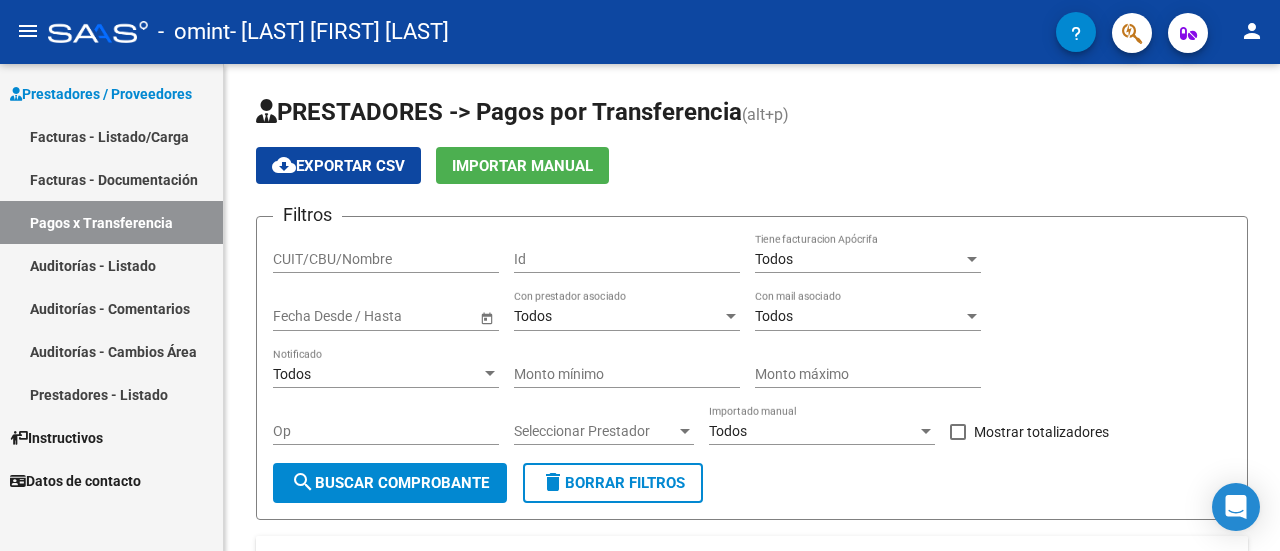 click on "Facturas - Documentación" at bounding box center (111, 179) 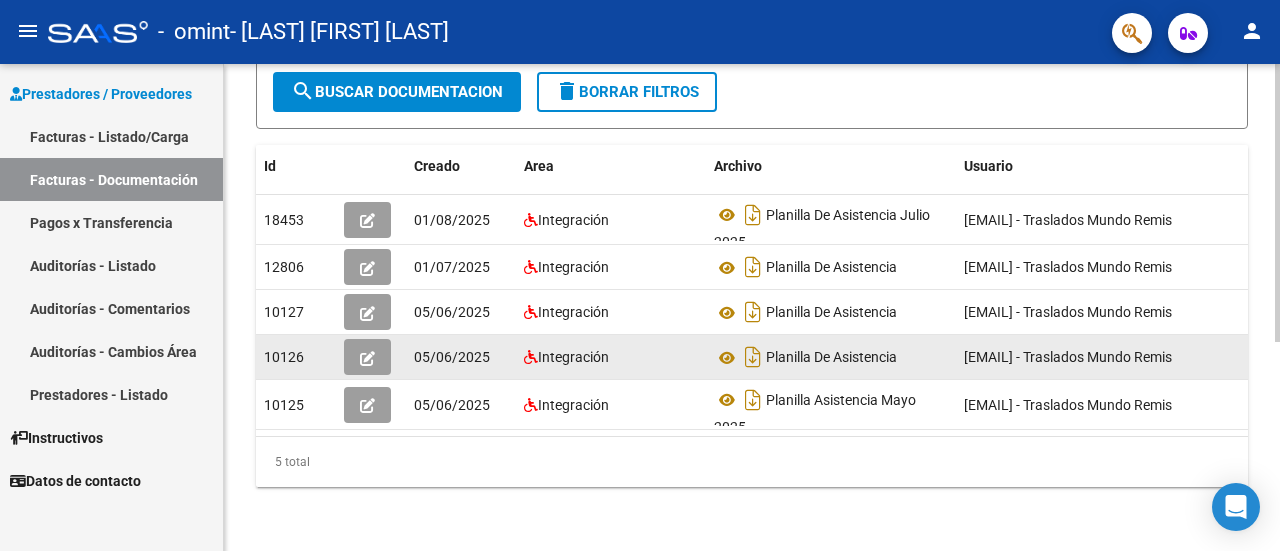 scroll, scrollTop: 364, scrollLeft: 0, axis: vertical 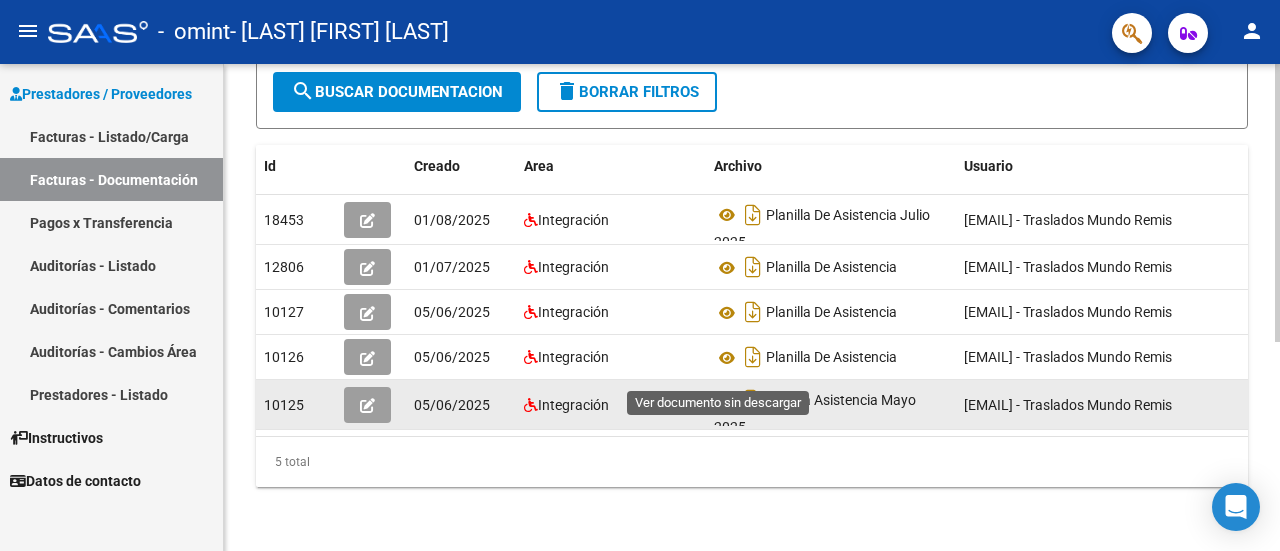 click 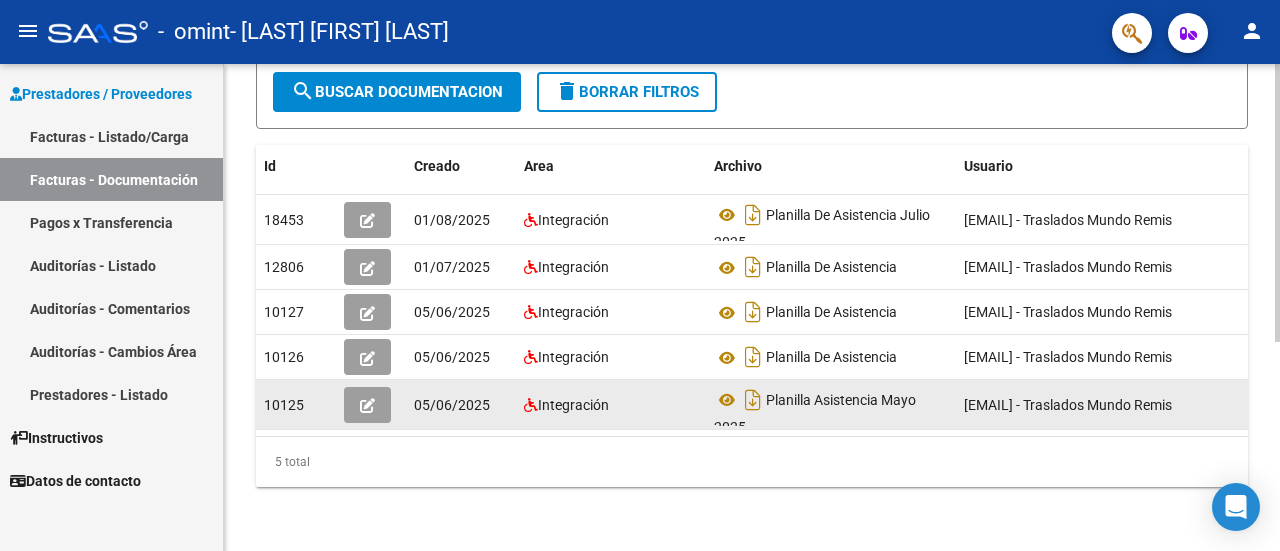 scroll, scrollTop: 0, scrollLeft: 0, axis: both 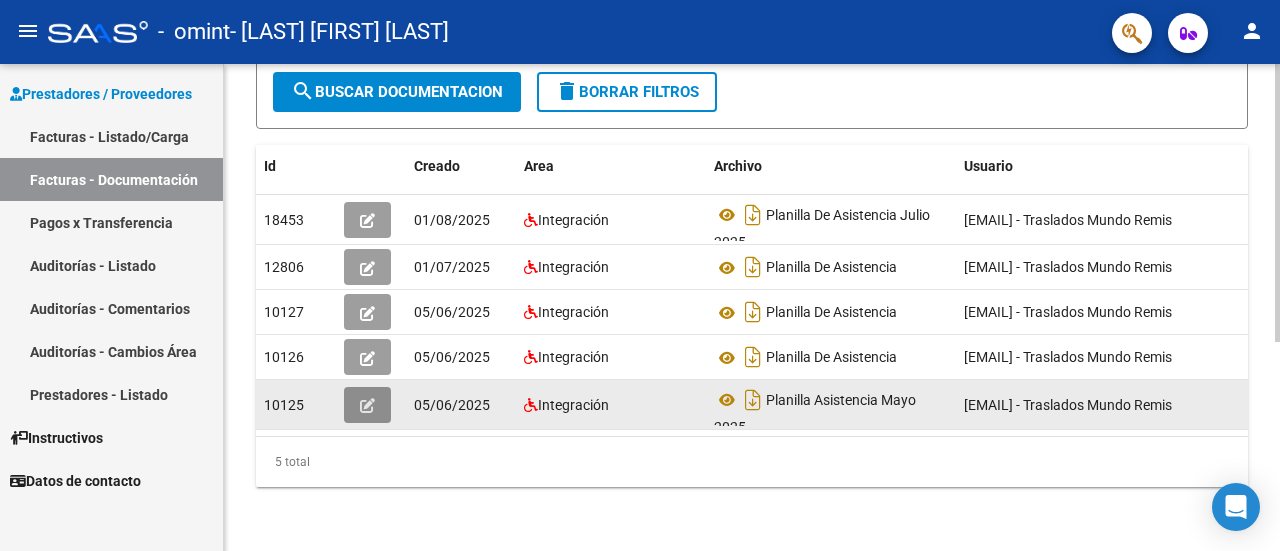 click 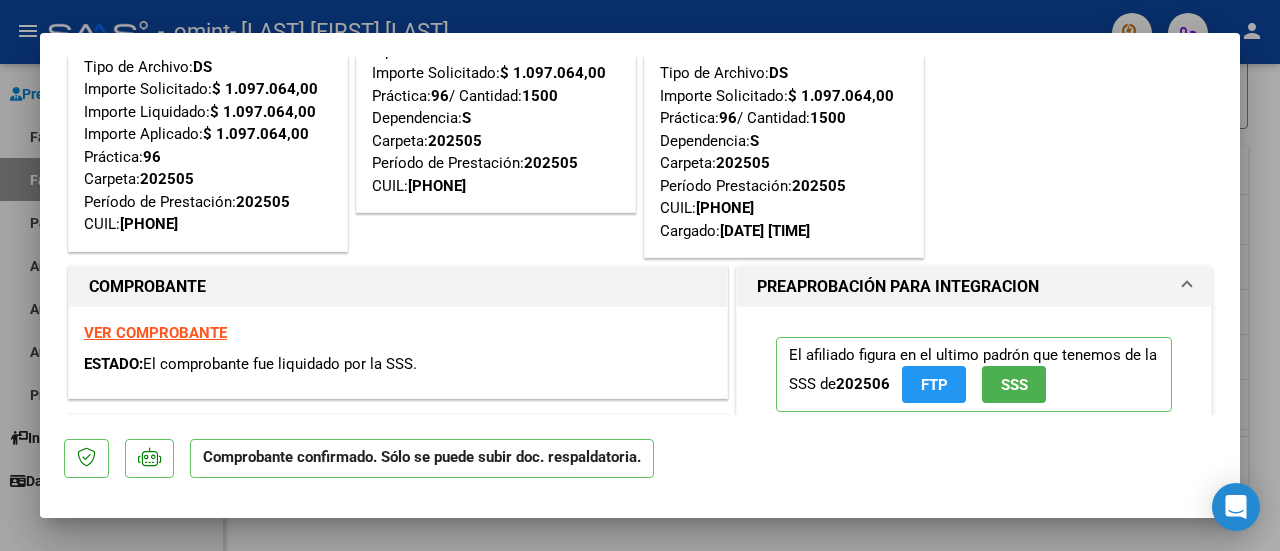 scroll, scrollTop: 200, scrollLeft: 0, axis: vertical 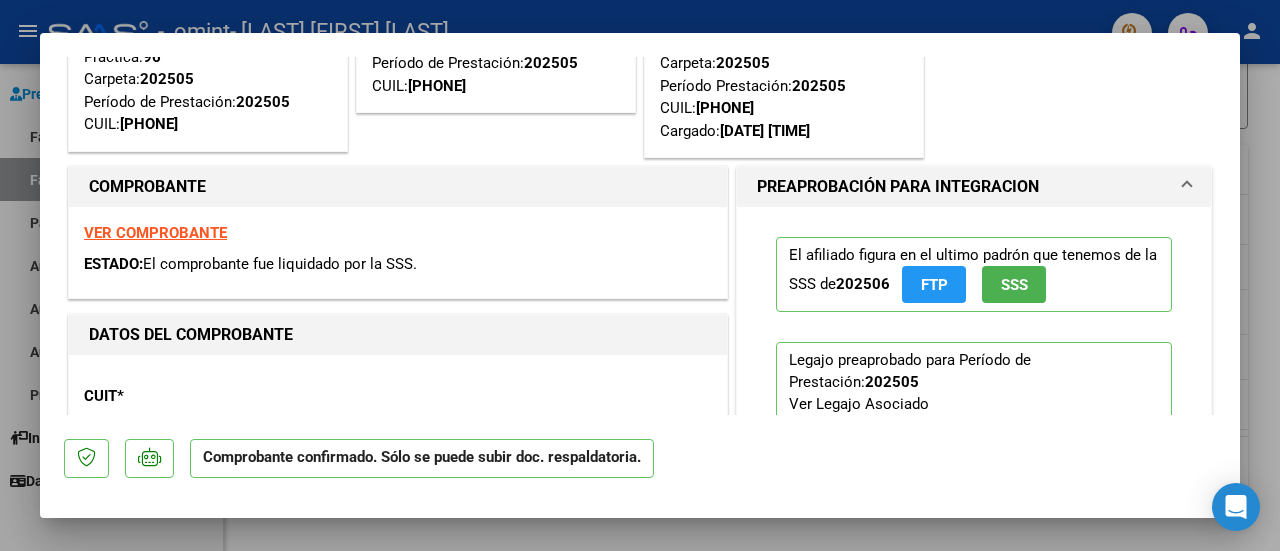drag, startPoint x: 148, startPoint y: 259, endPoint x: 480, endPoint y: 249, distance: 332.15057 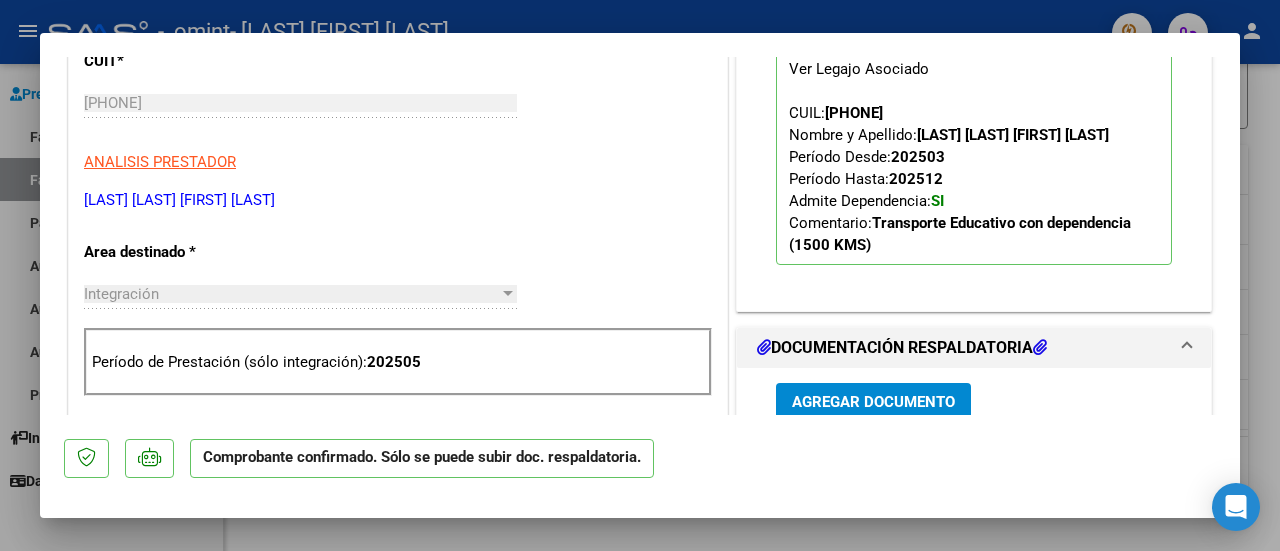 scroll, scrollTop: 435, scrollLeft: 0, axis: vertical 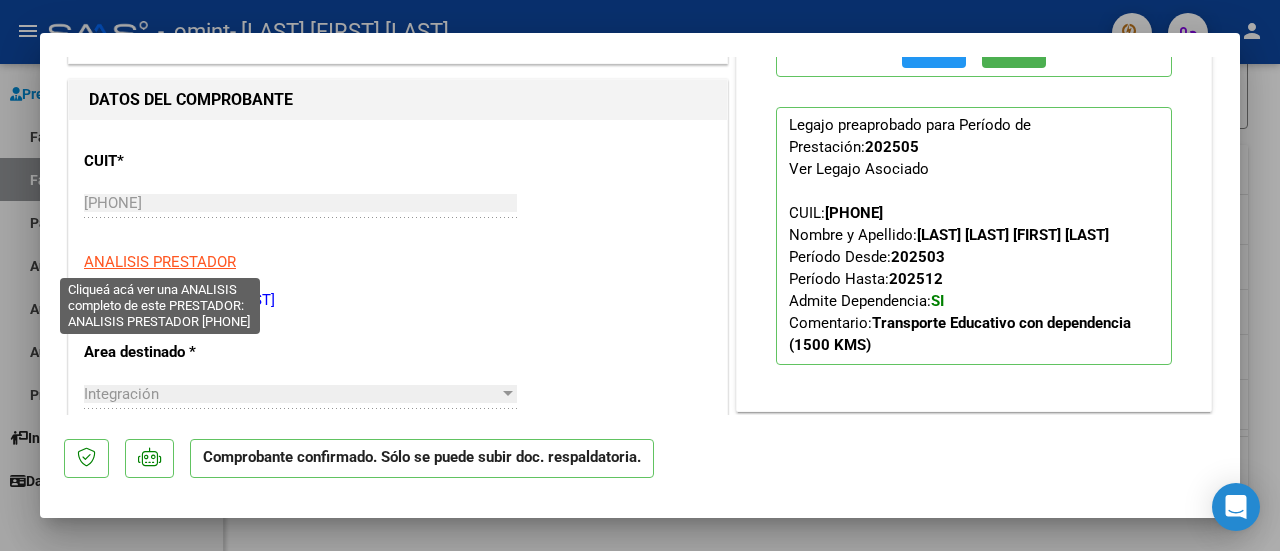 click on "ANALISIS PRESTADOR" at bounding box center (160, 262) 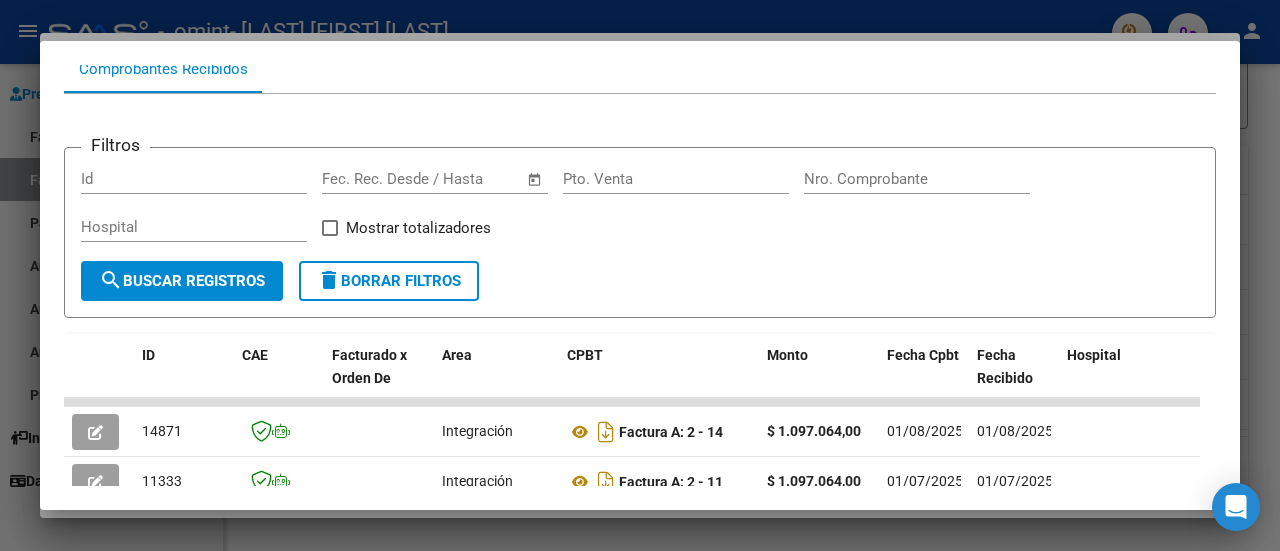 scroll, scrollTop: 0, scrollLeft: 0, axis: both 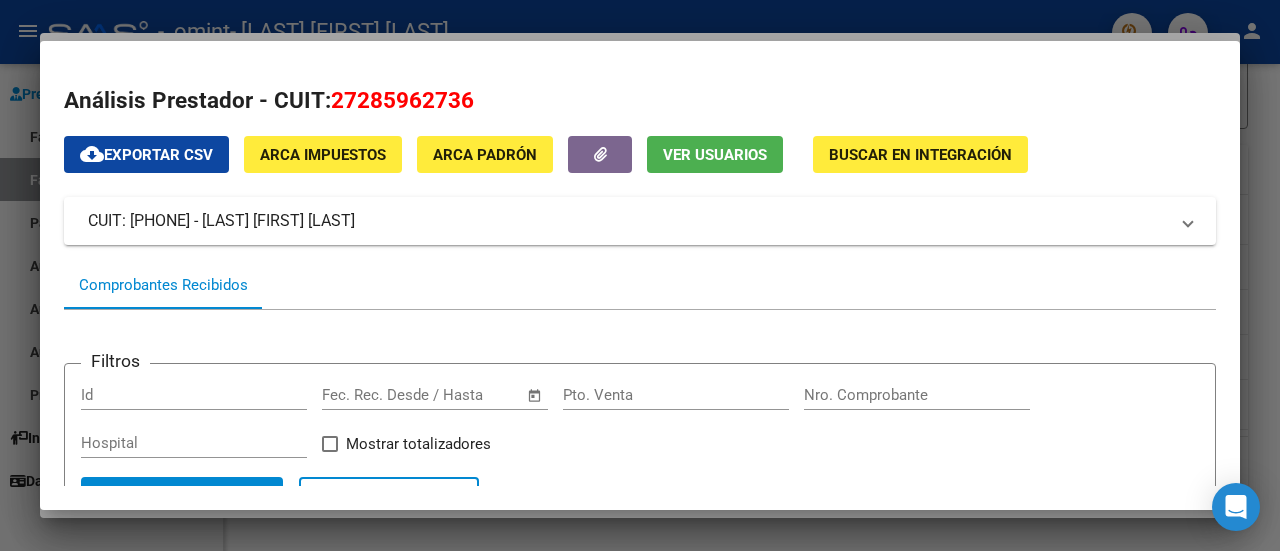 click at bounding box center (640, 275) 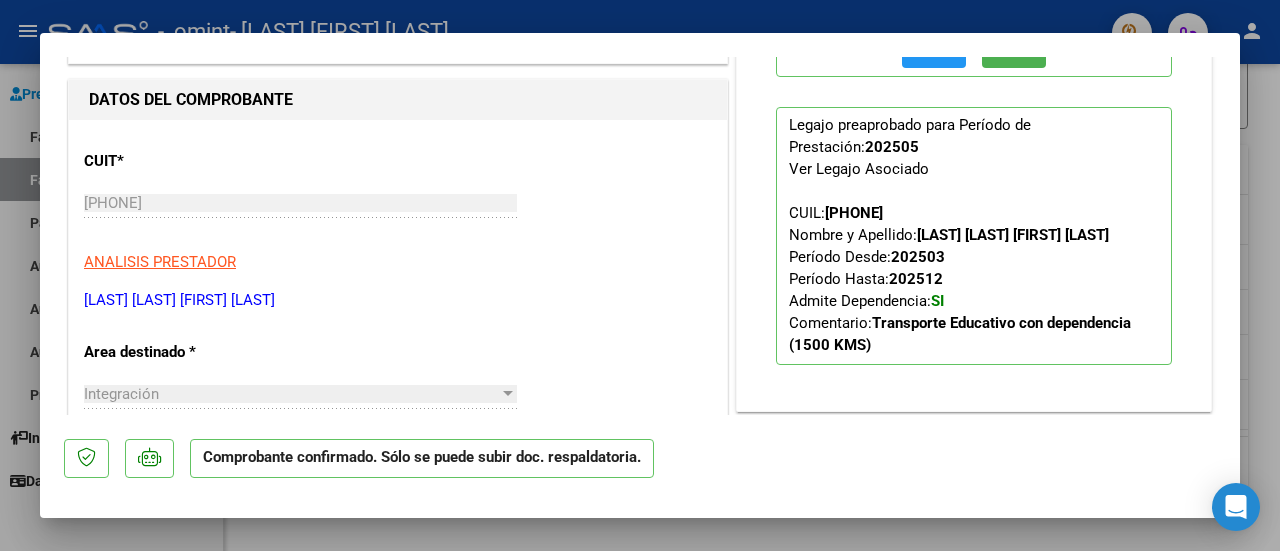 click at bounding box center [640, 275] 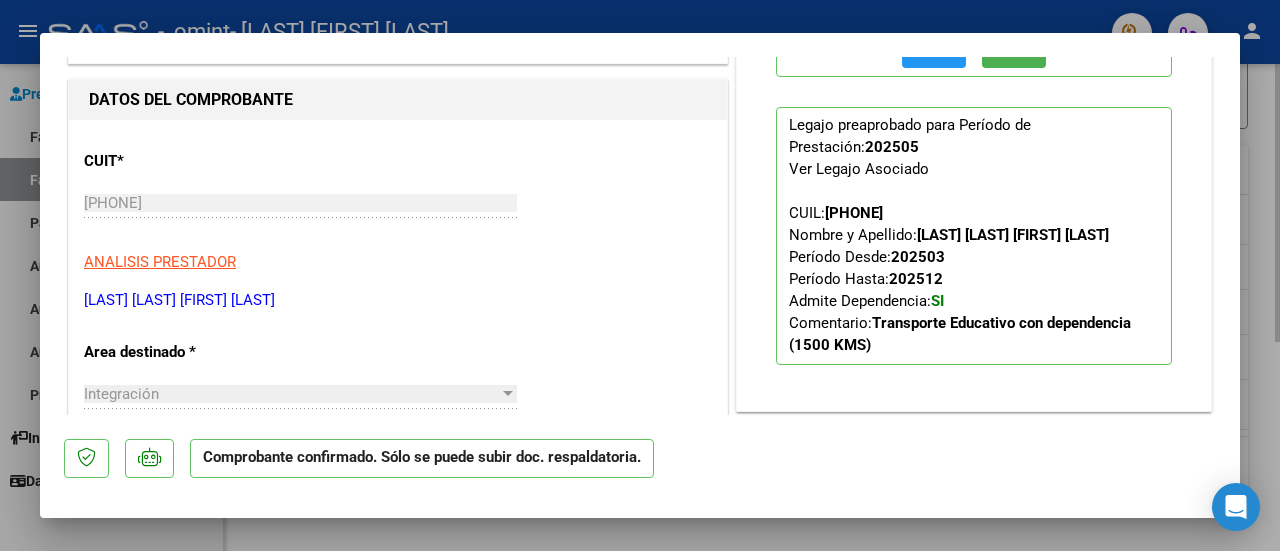 type 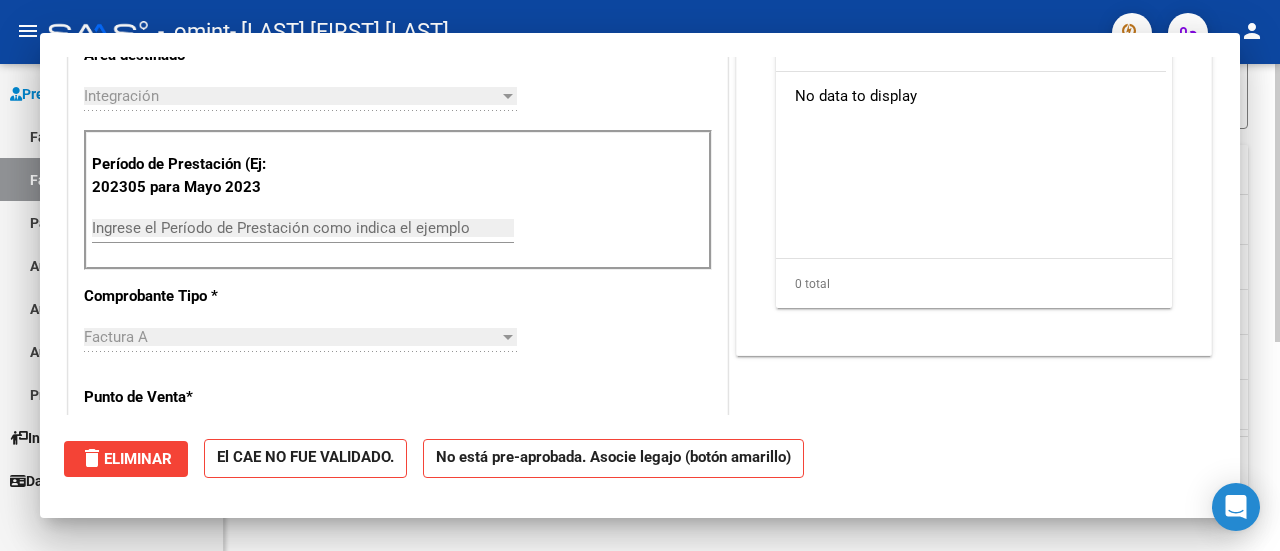 scroll, scrollTop: 0, scrollLeft: 0, axis: both 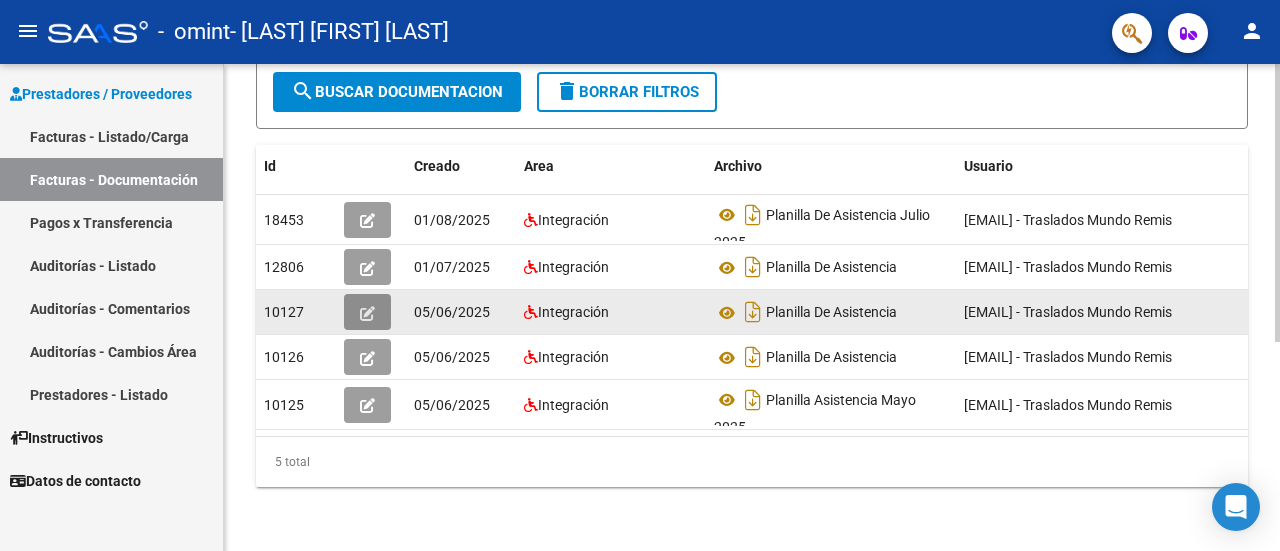 click 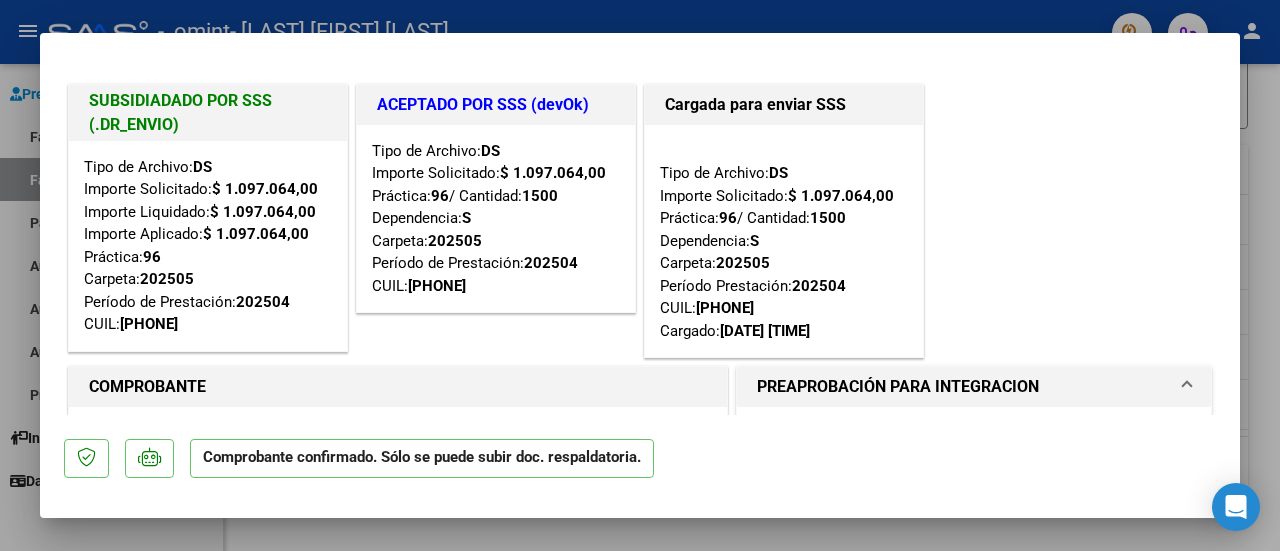 scroll, scrollTop: 200, scrollLeft: 0, axis: vertical 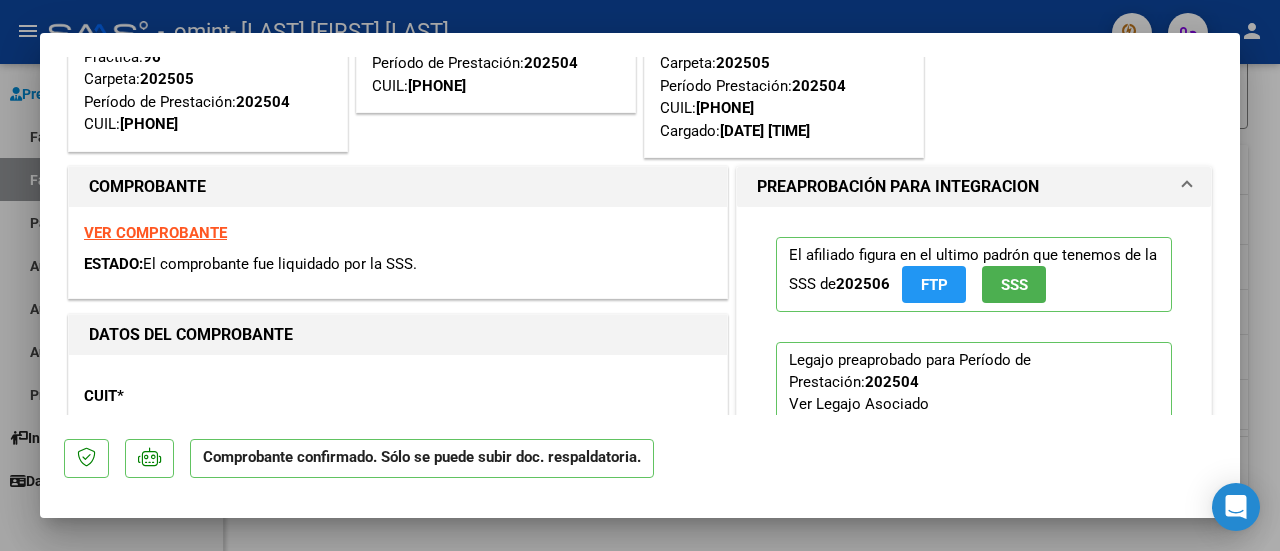 click on "VER COMPROBANTE" at bounding box center [155, 233] 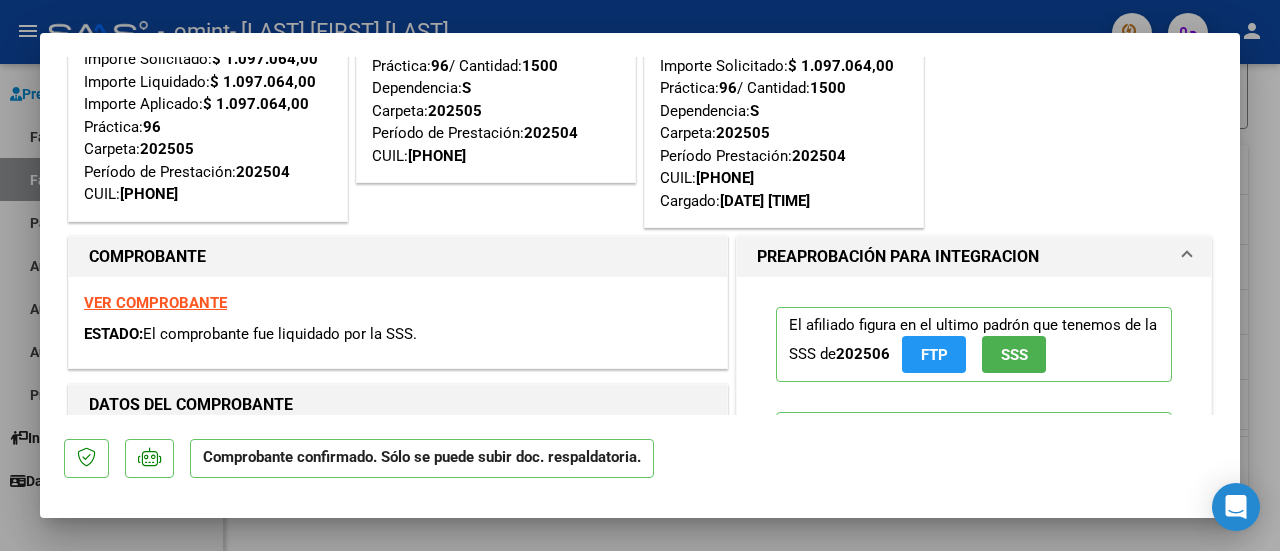 scroll, scrollTop: 100, scrollLeft: 0, axis: vertical 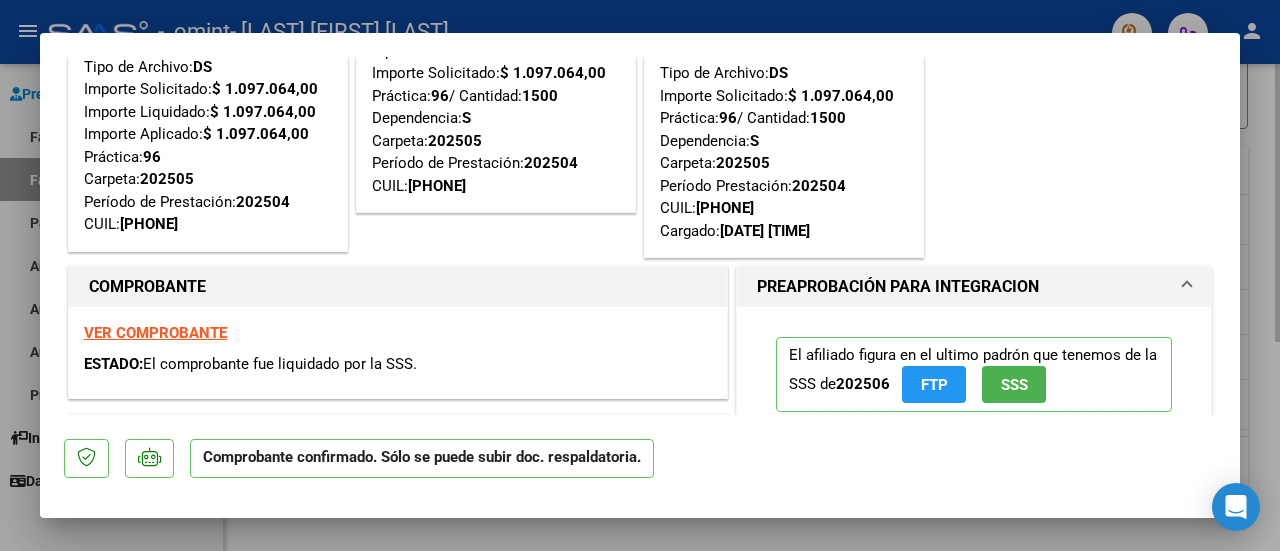 click at bounding box center [640, 275] 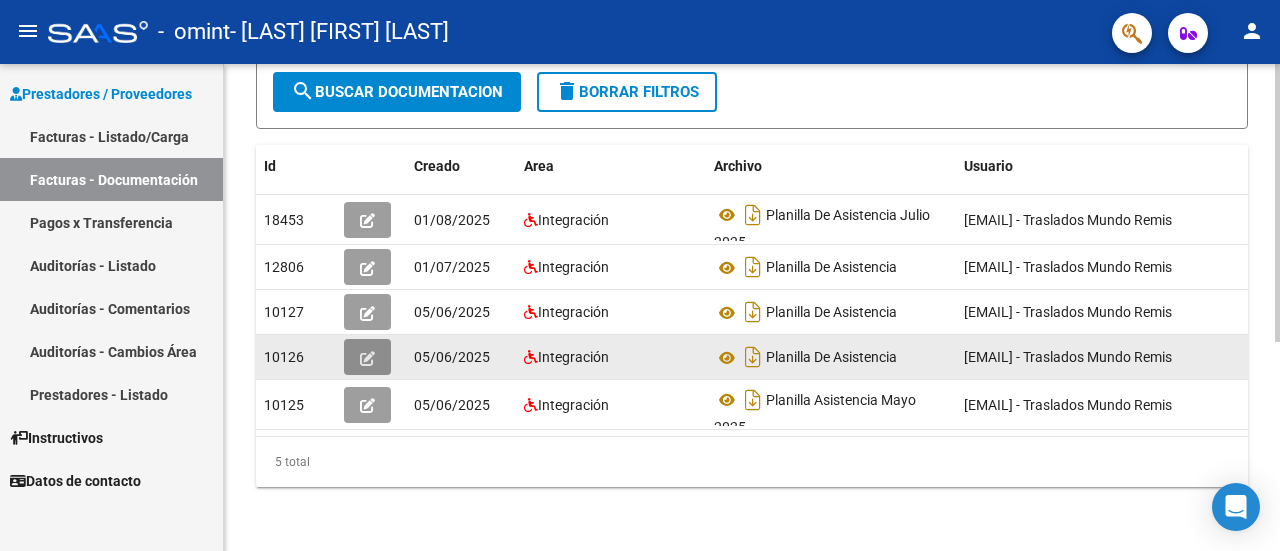 click 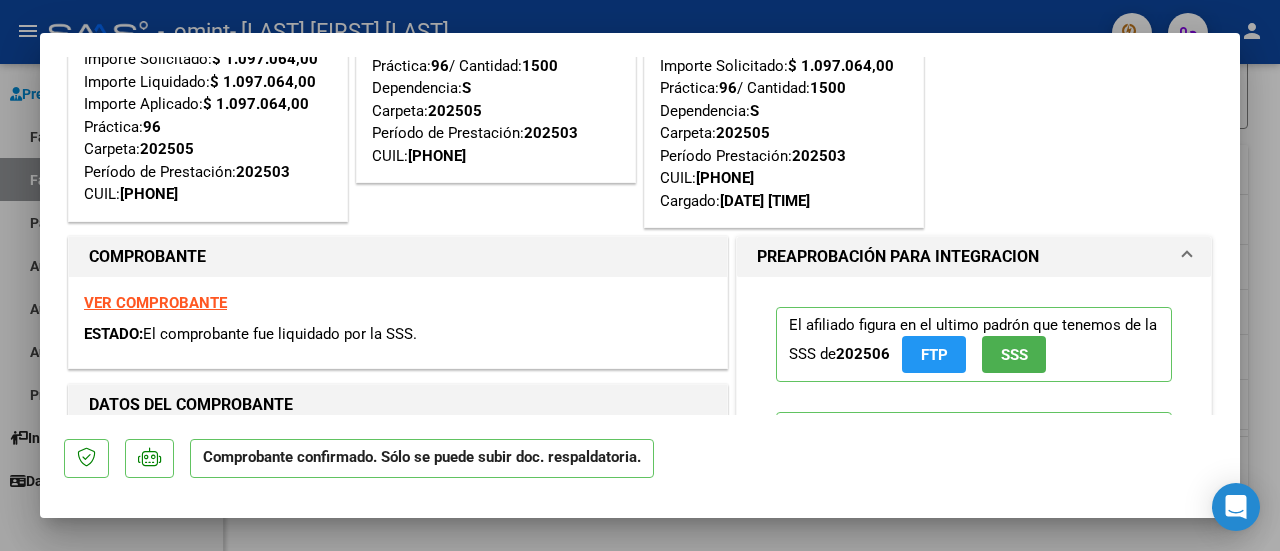 scroll, scrollTop: 100, scrollLeft: 0, axis: vertical 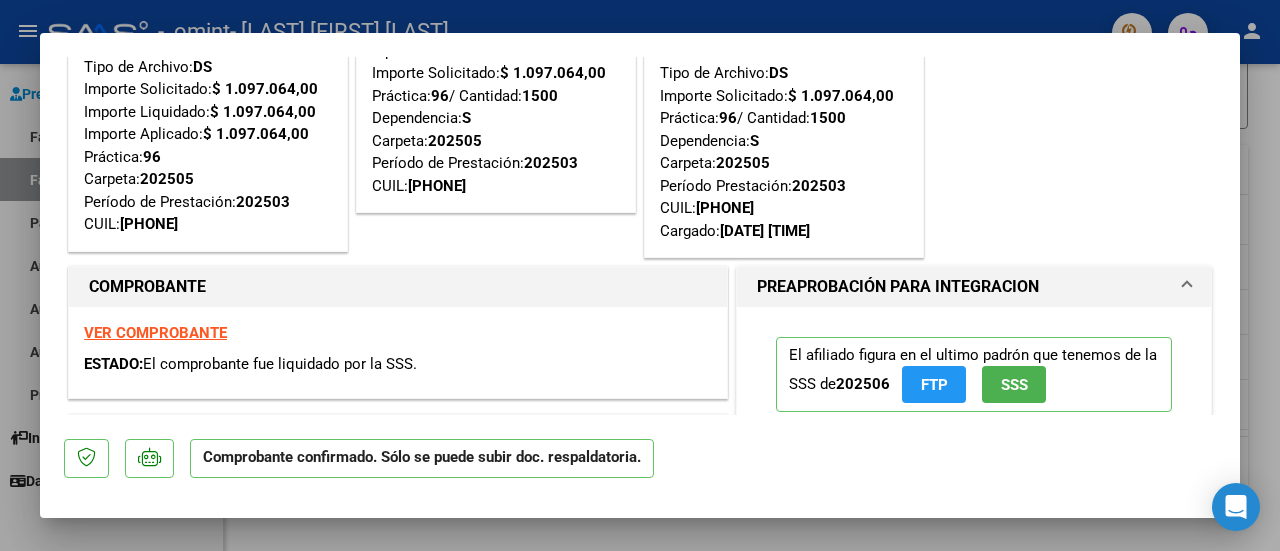 click at bounding box center [640, 275] 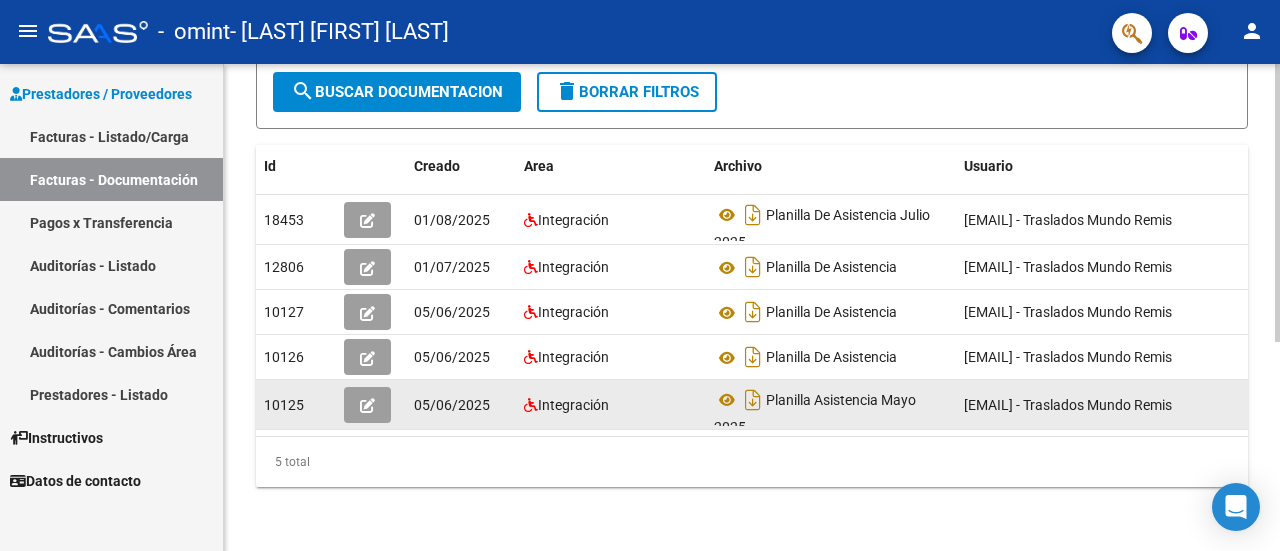 click 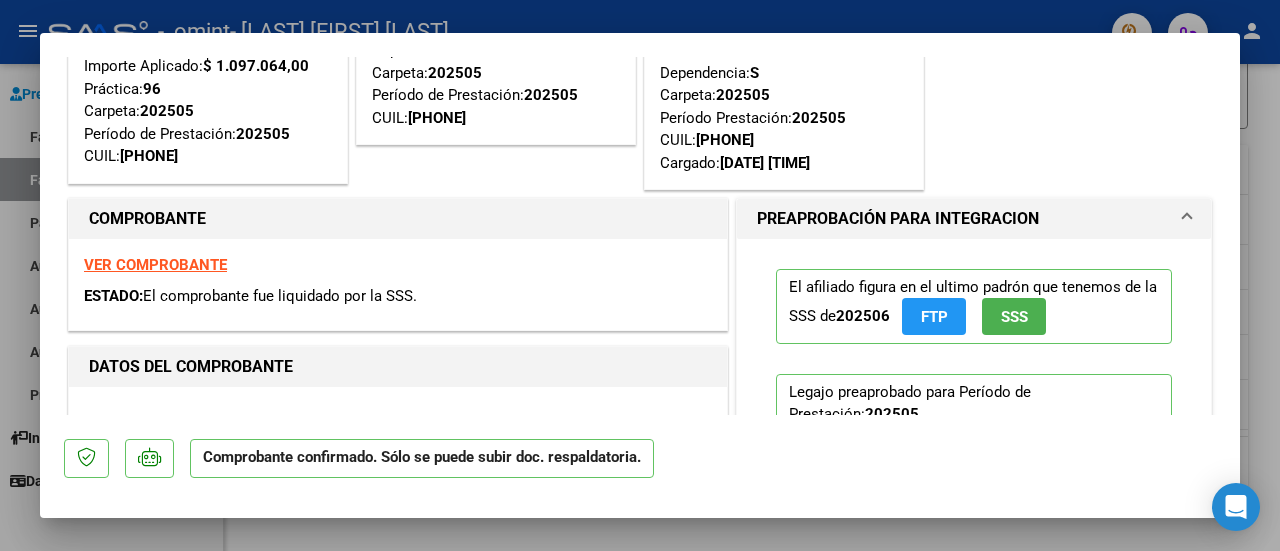 scroll, scrollTop: 200, scrollLeft: 0, axis: vertical 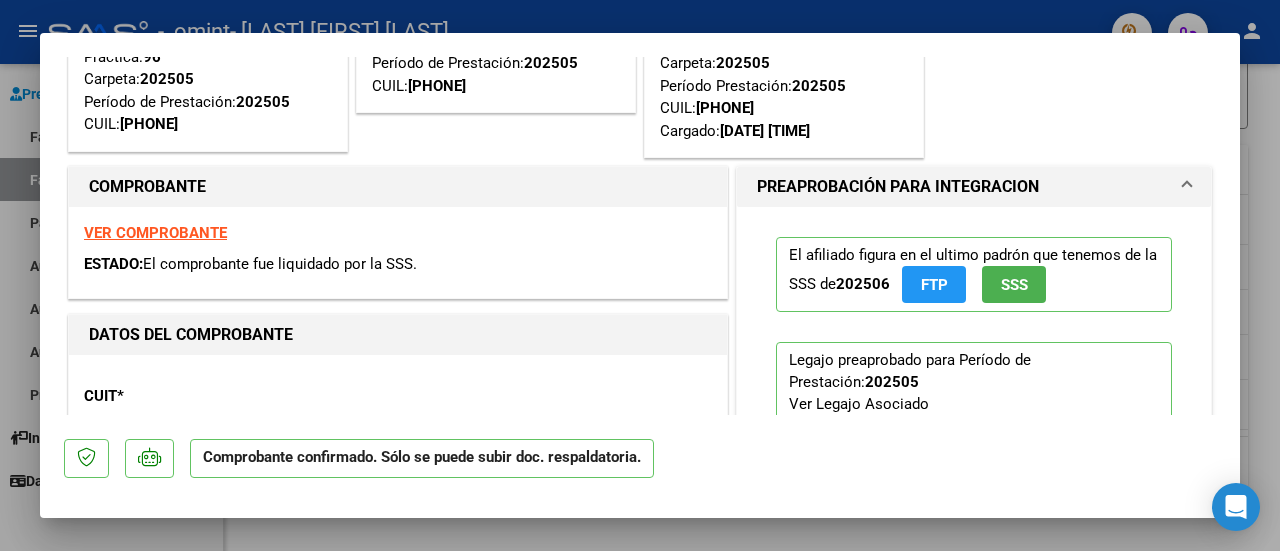 click at bounding box center [640, 275] 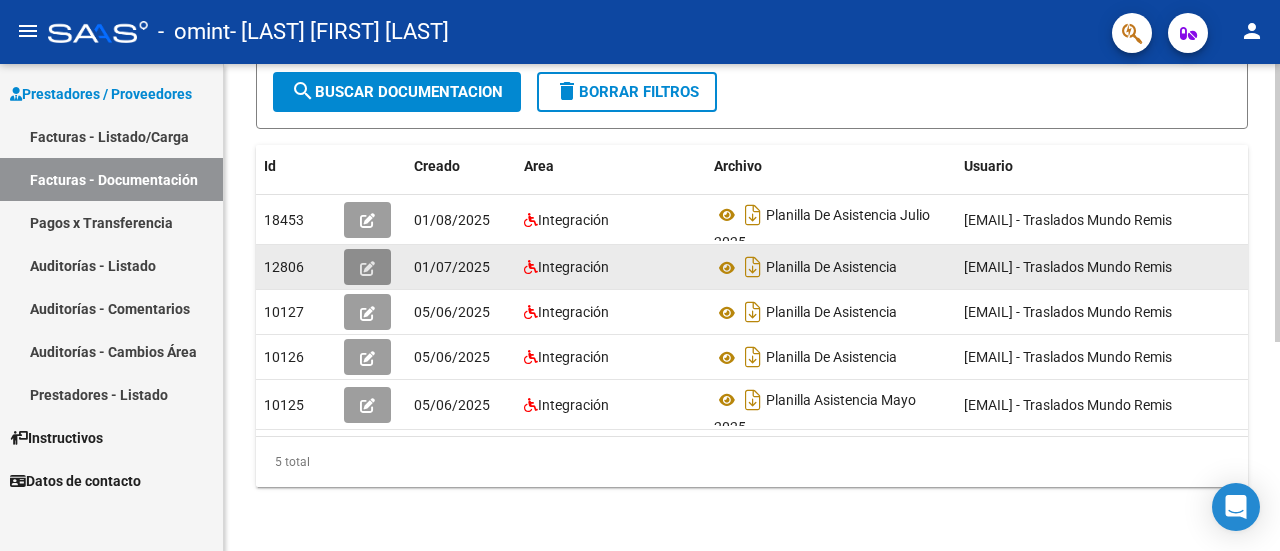 click 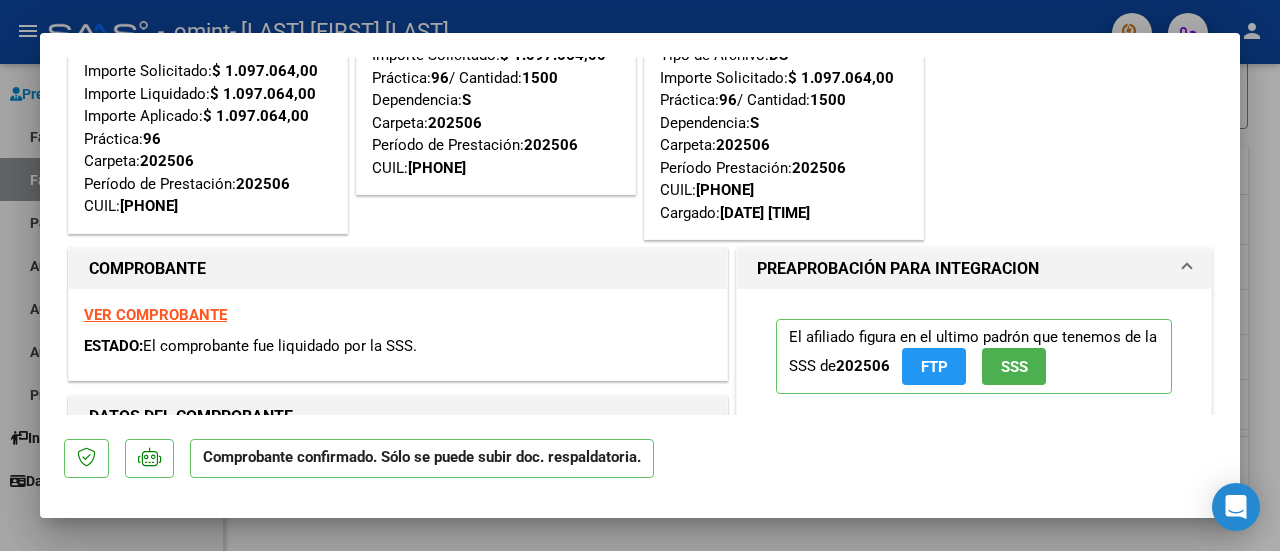 scroll, scrollTop: 0, scrollLeft: 0, axis: both 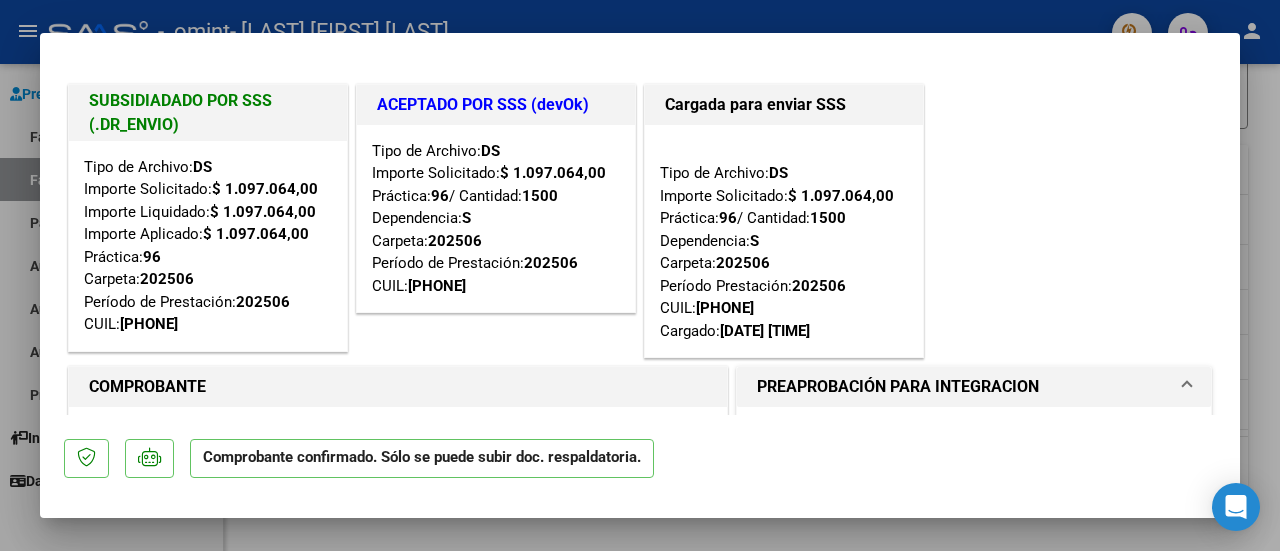 click at bounding box center (640, 275) 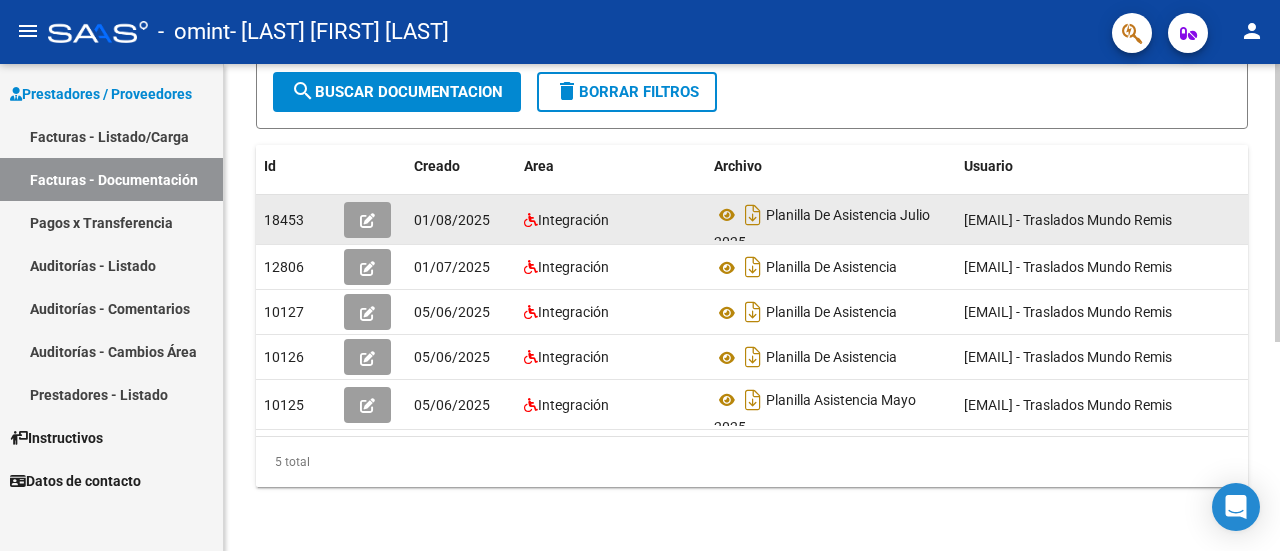 click 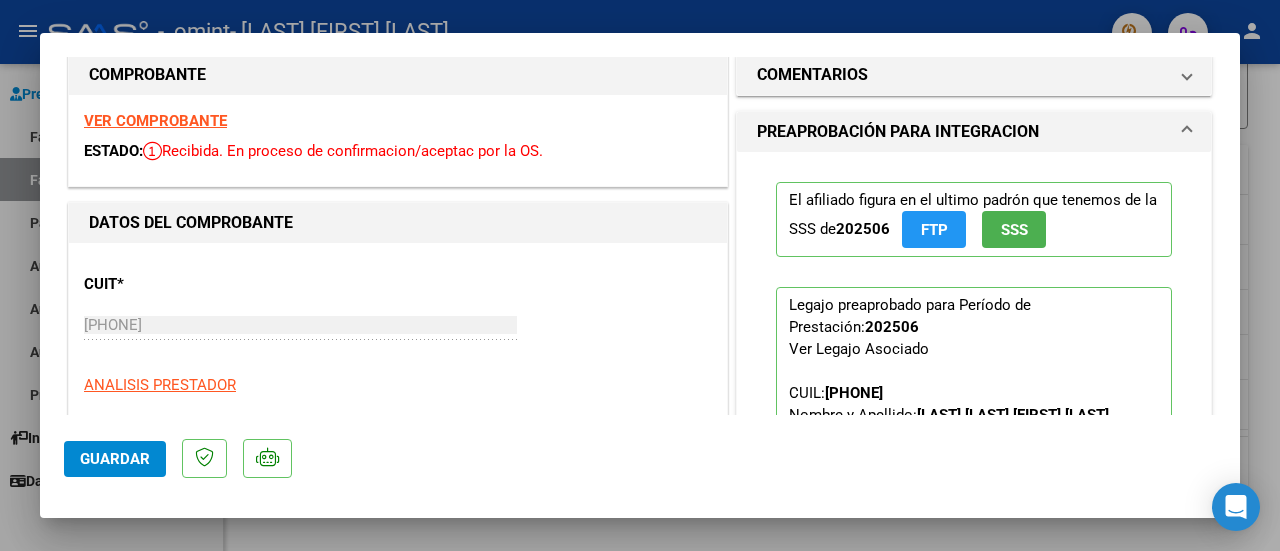 scroll, scrollTop: 0, scrollLeft: 0, axis: both 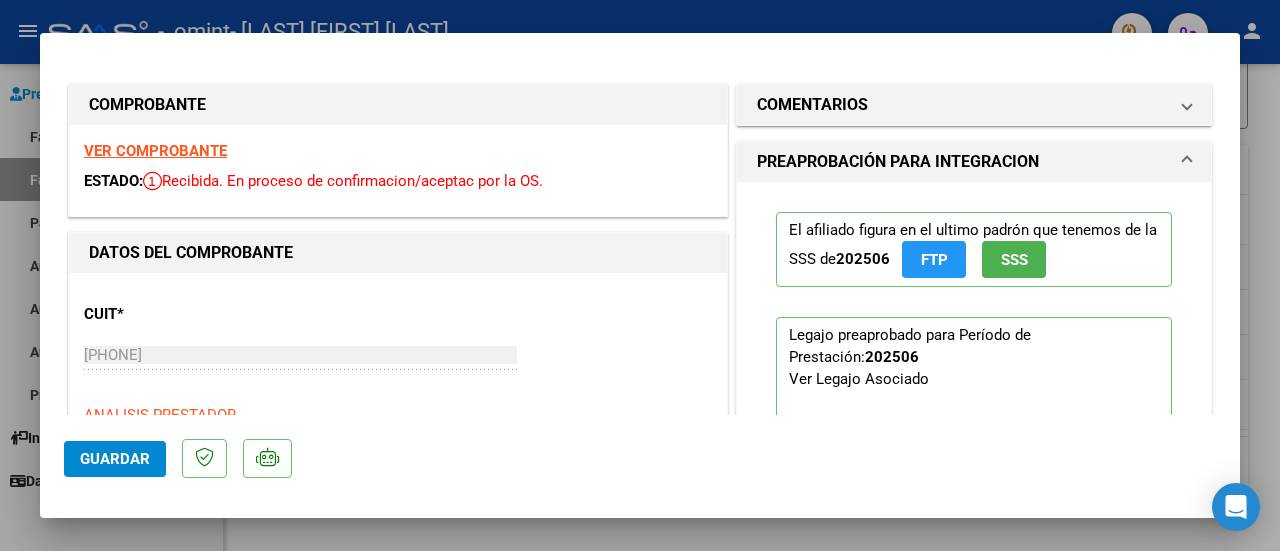click at bounding box center (640, 275) 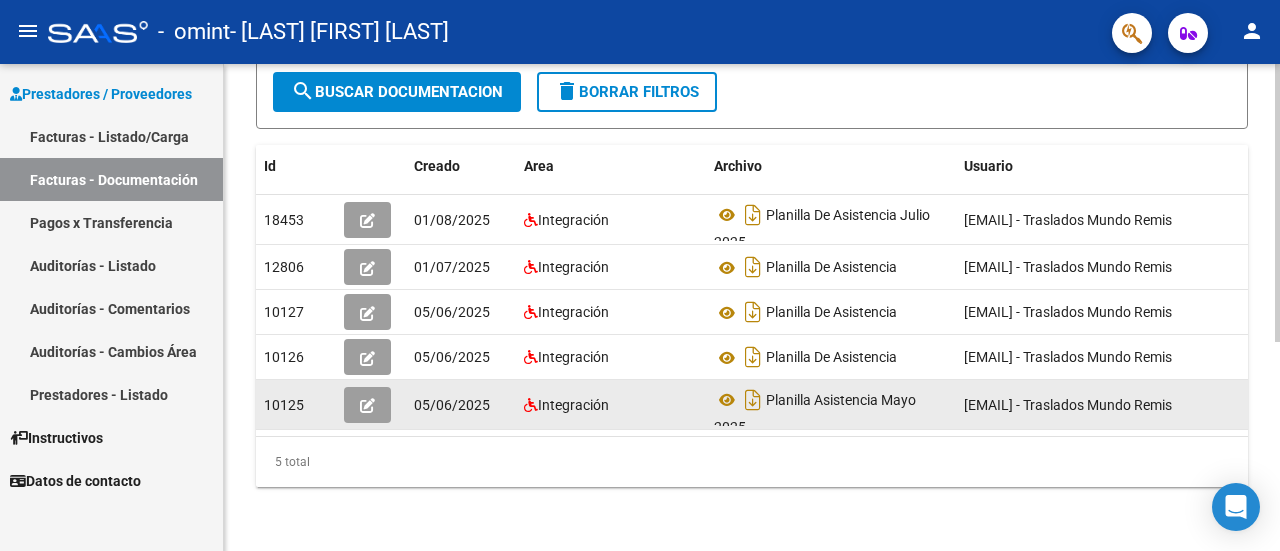 click 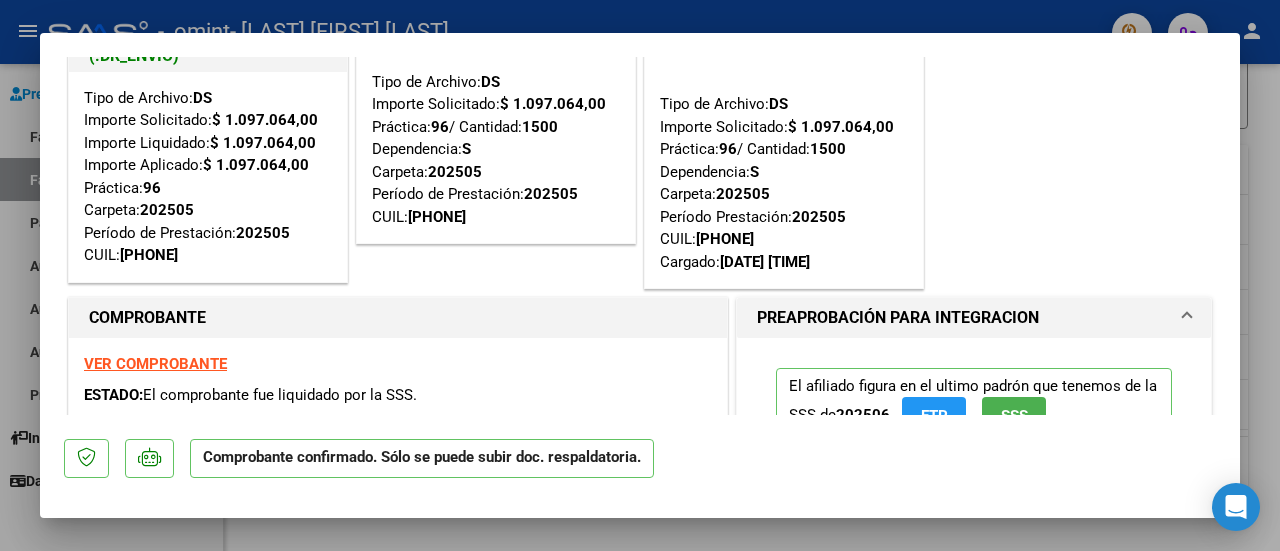 scroll, scrollTop: 100, scrollLeft: 0, axis: vertical 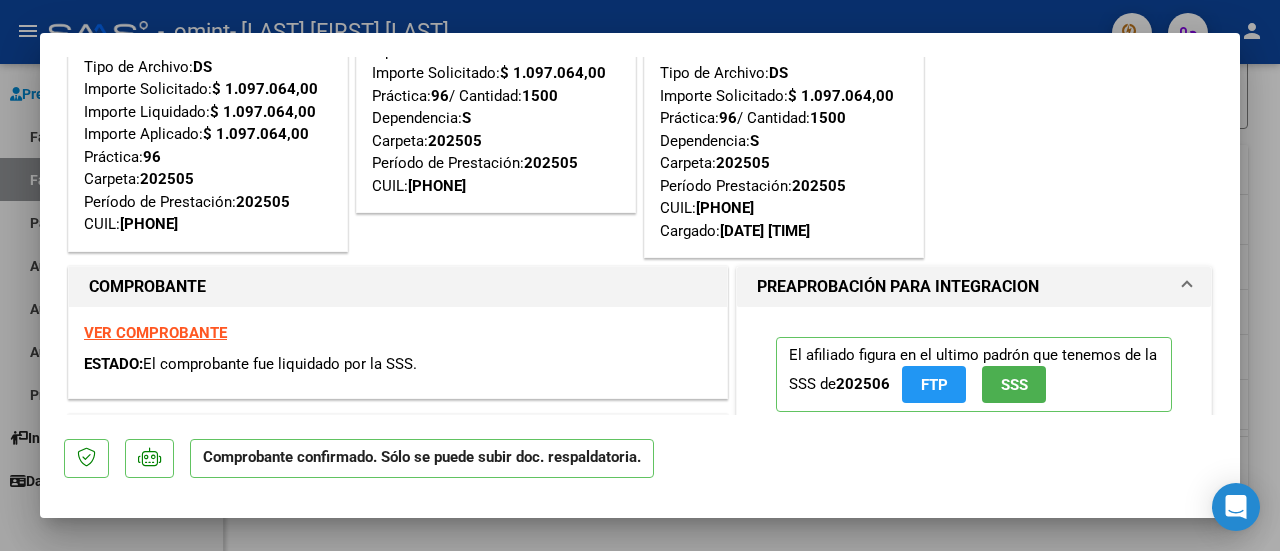 click on "VER COMPROBANTE" at bounding box center [155, 333] 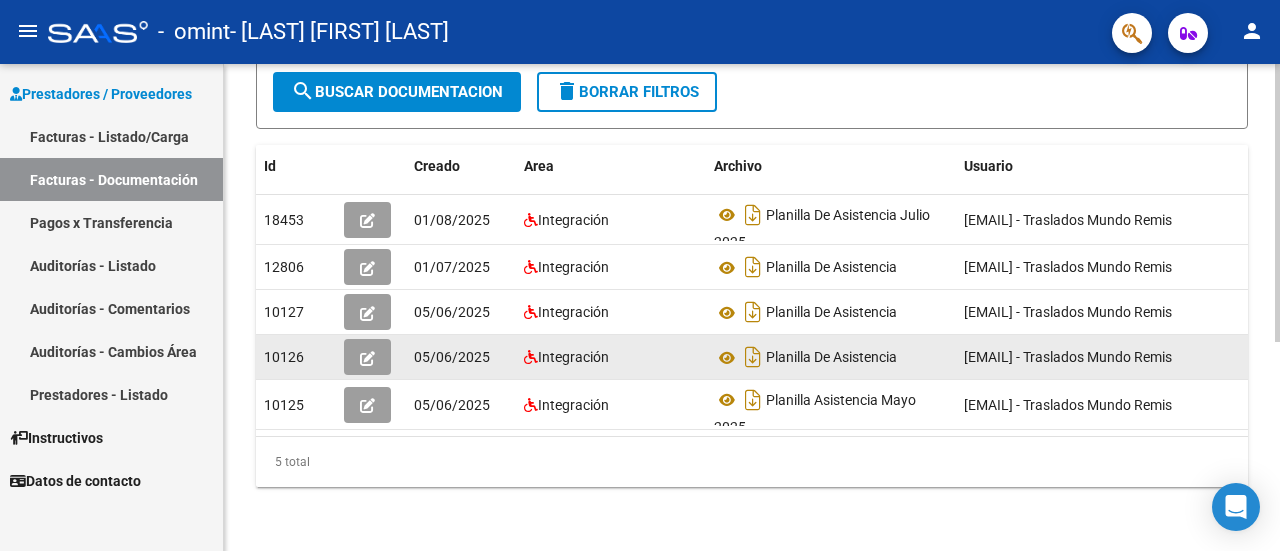click 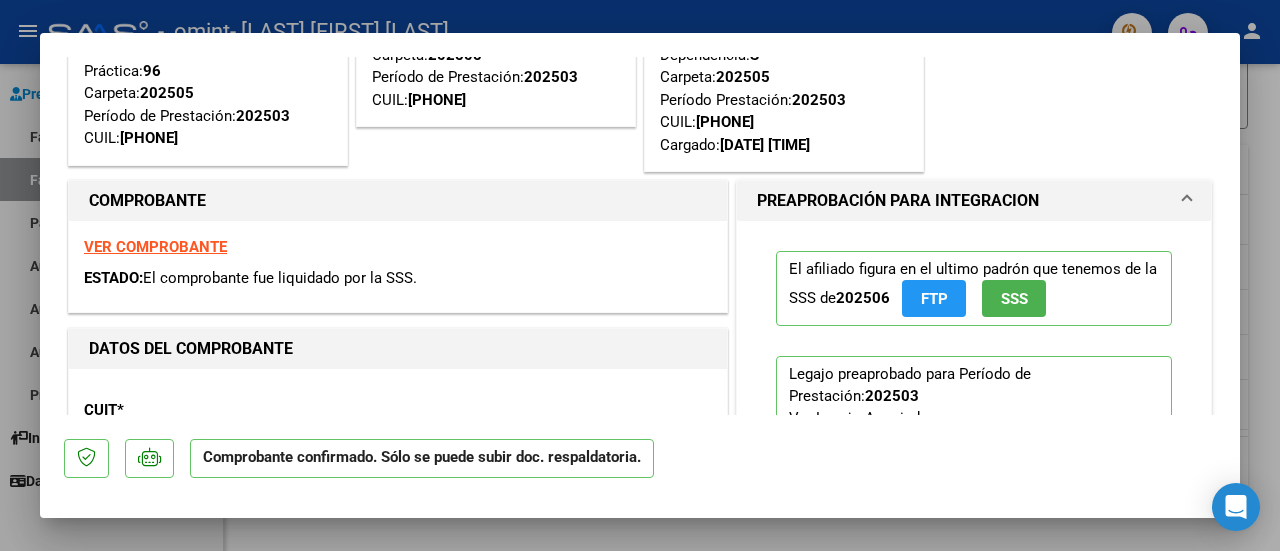 scroll, scrollTop: 200, scrollLeft: 0, axis: vertical 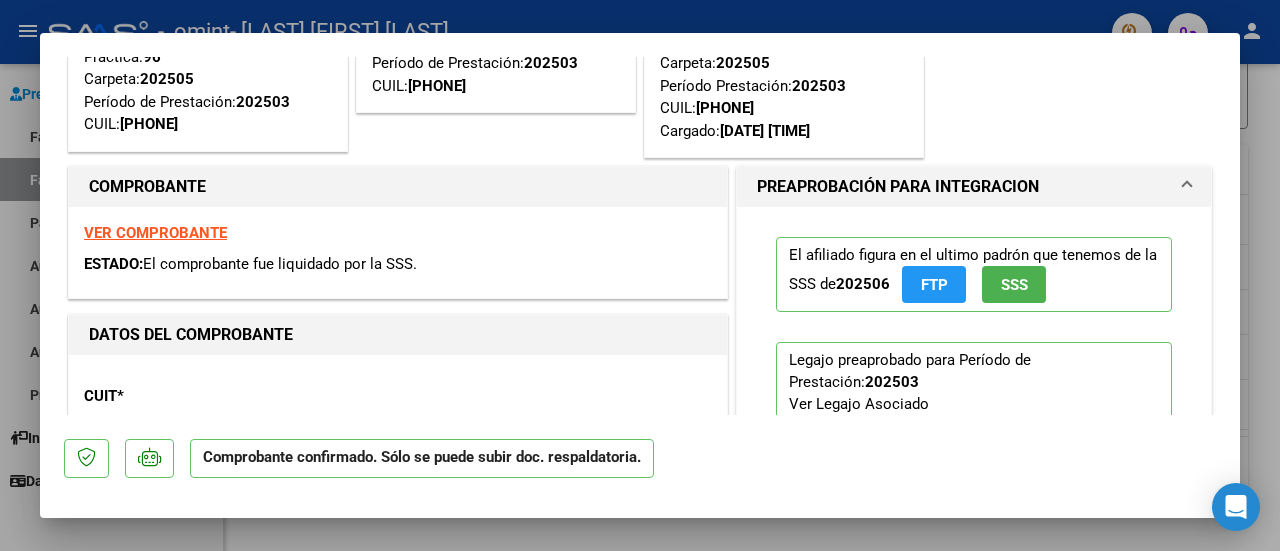 click on "VER COMPROBANTE" at bounding box center (155, 233) 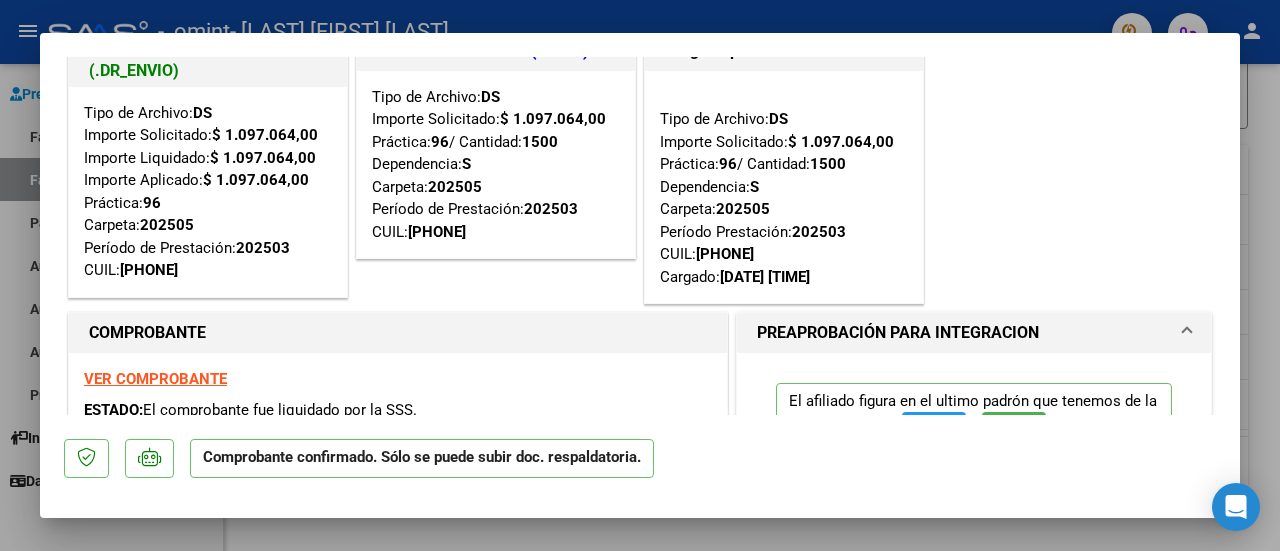 scroll, scrollTop: 0, scrollLeft: 0, axis: both 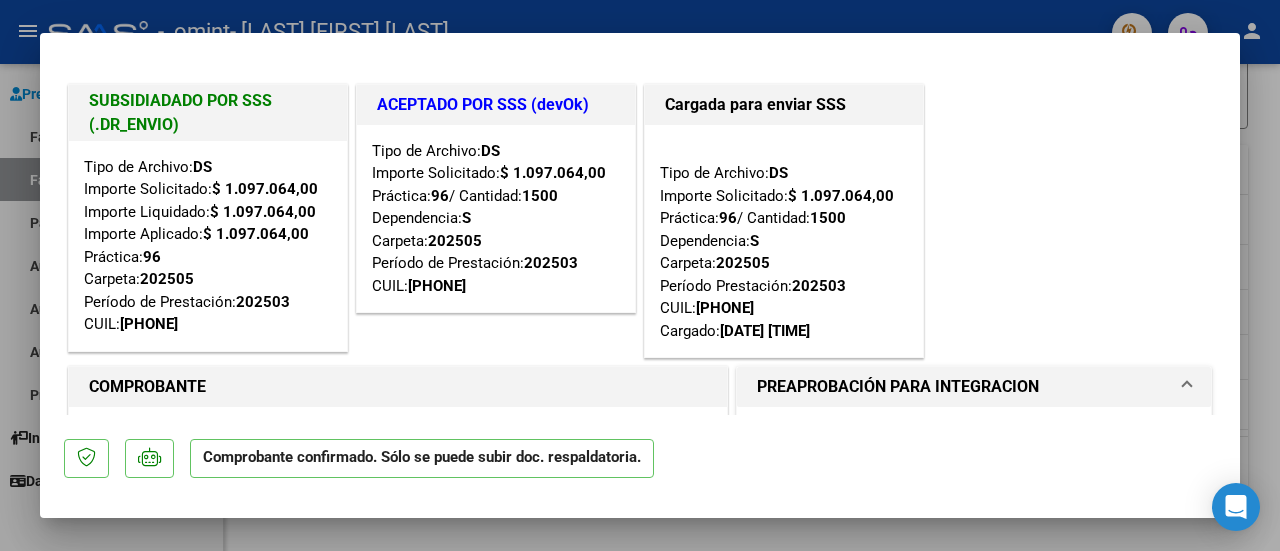 click at bounding box center (640, 275) 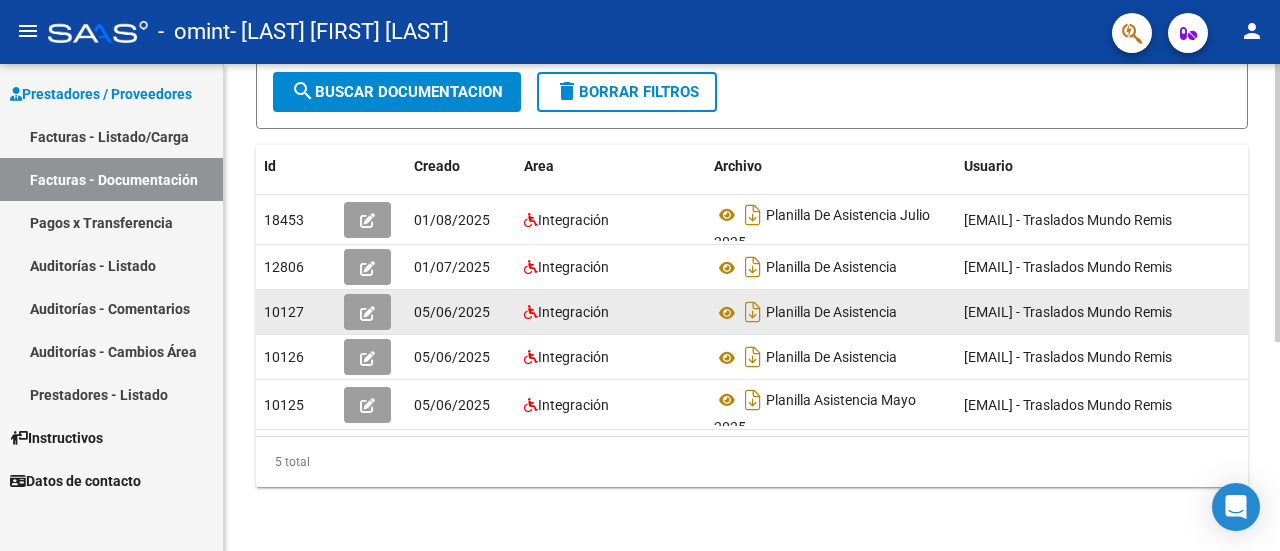 click 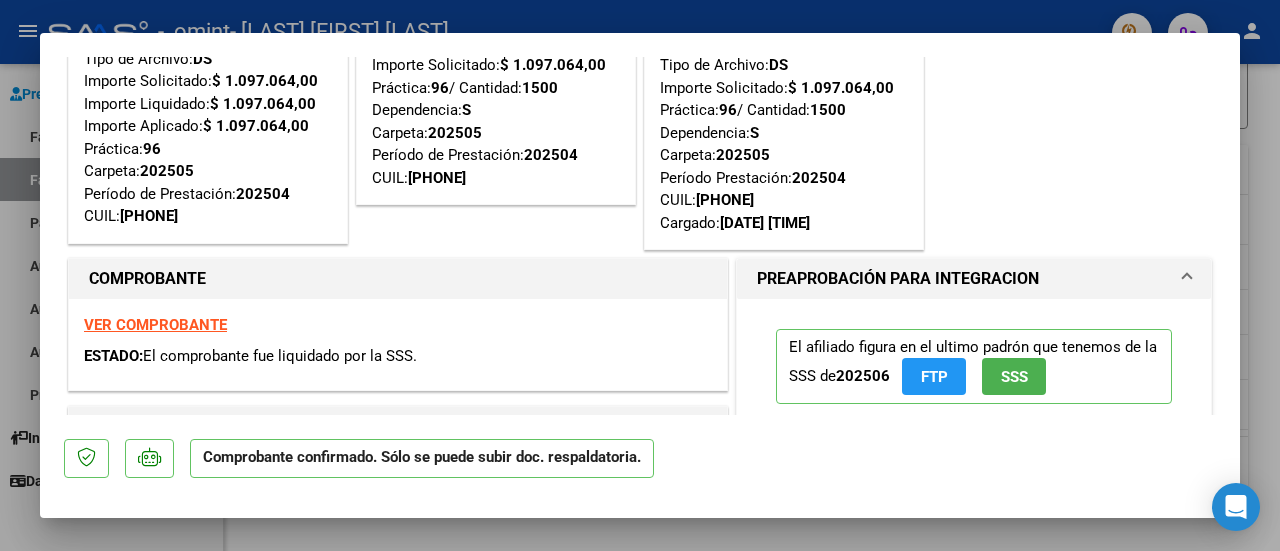 scroll, scrollTop: 200, scrollLeft: 0, axis: vertical 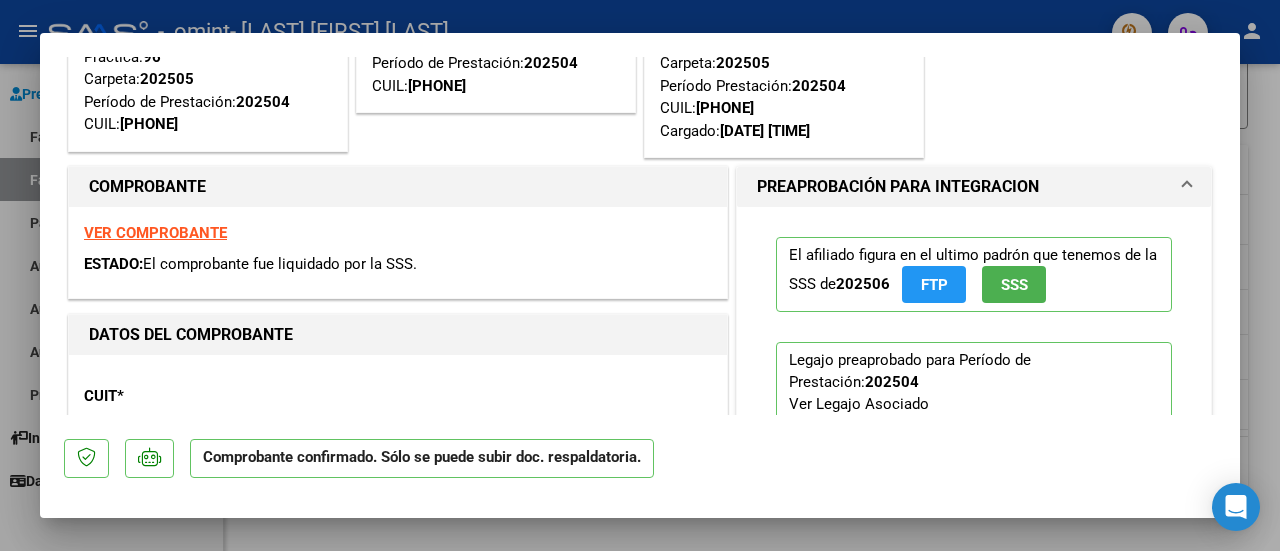click on "VER COMPROBANTE" at bounding box center (155, 233) 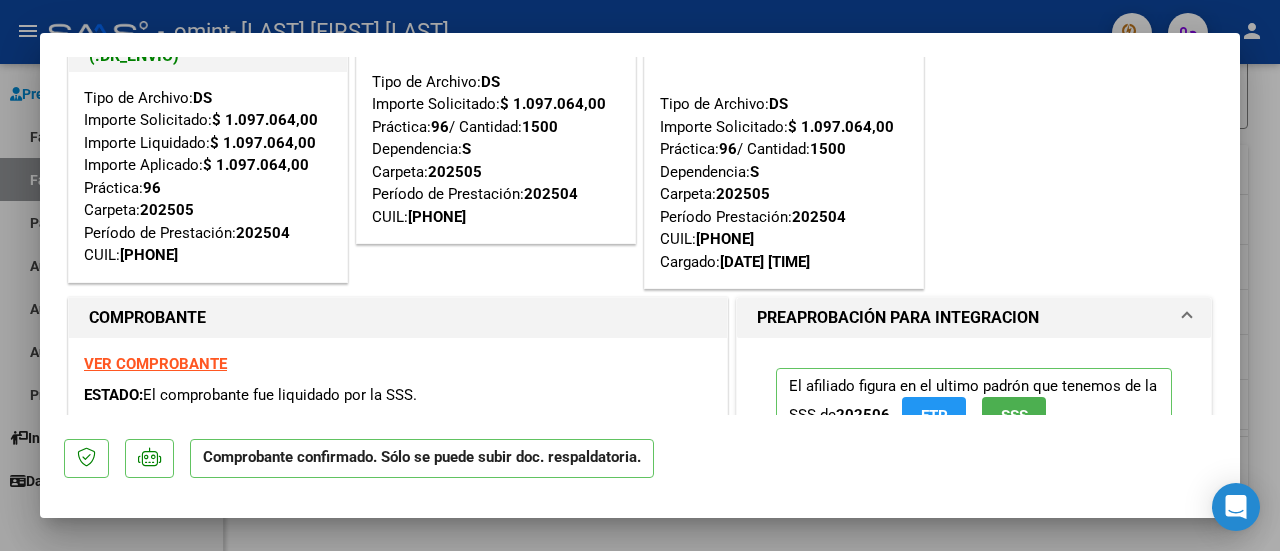 scroll, scrollTop: 100, scrollLeft: 0, axis: vertical 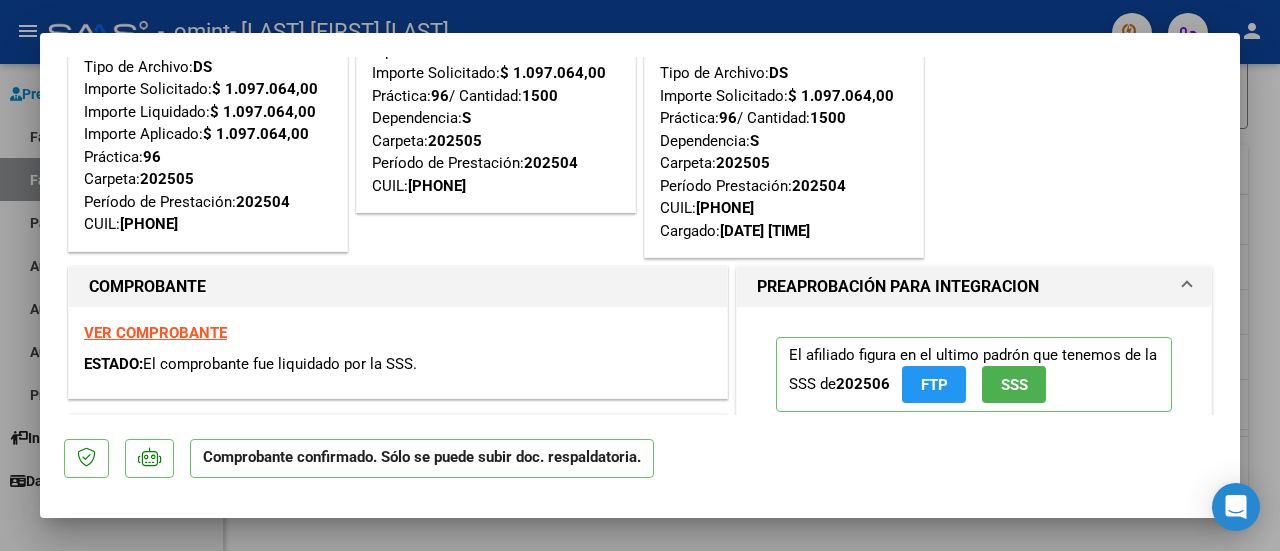 click at bounding box center (640, 275) 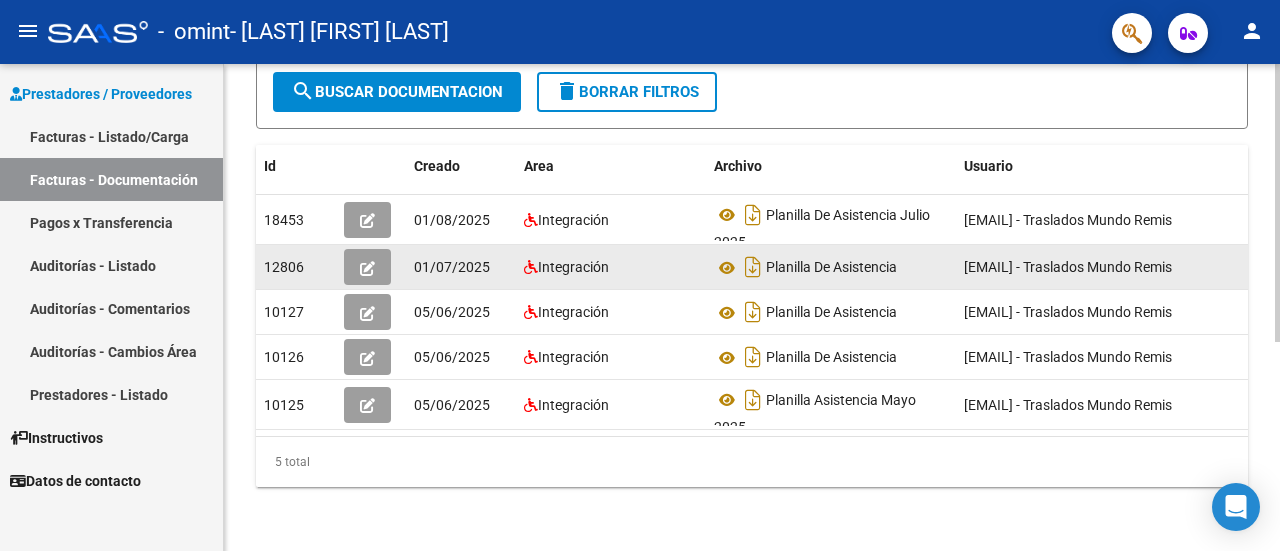 click 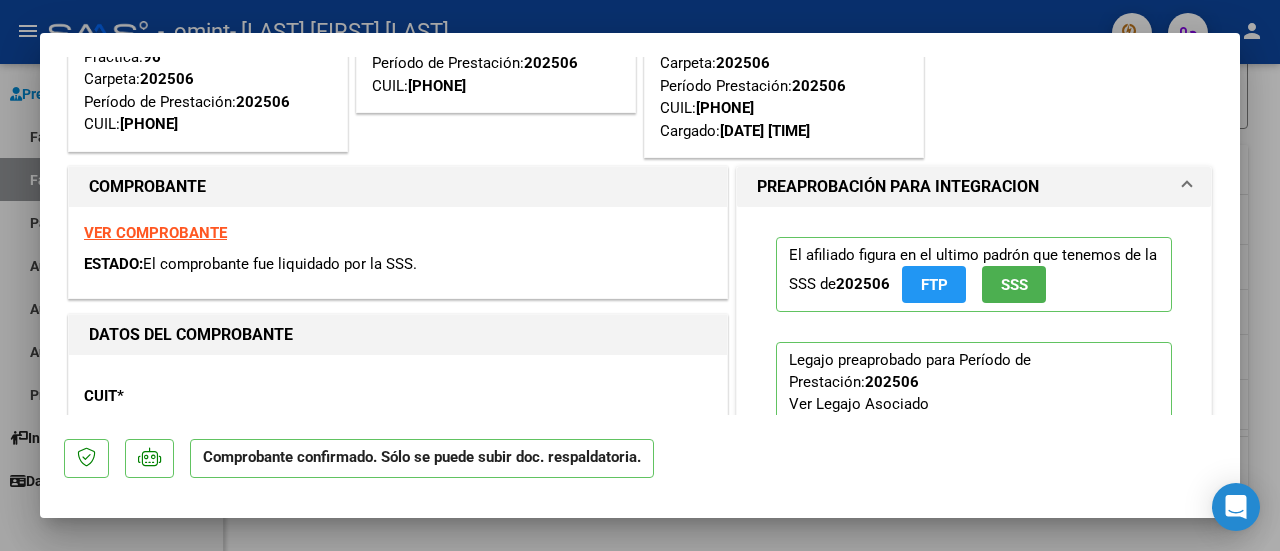 scroll, scrollTop: 0, scrollLeft: 0, axis: both 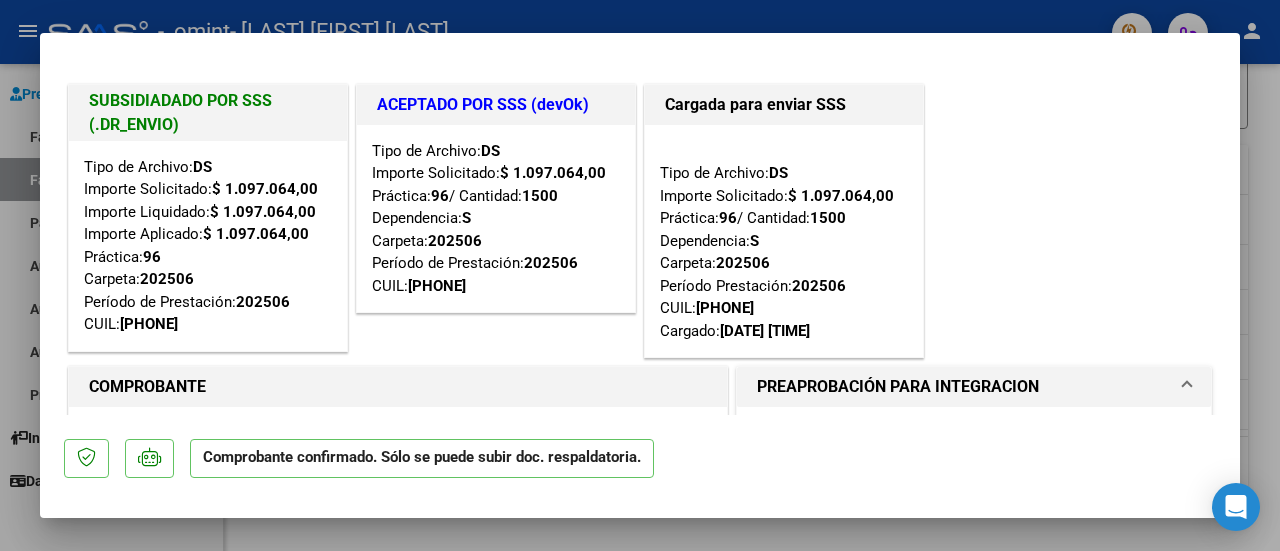 click at bounding box center (640, 275) 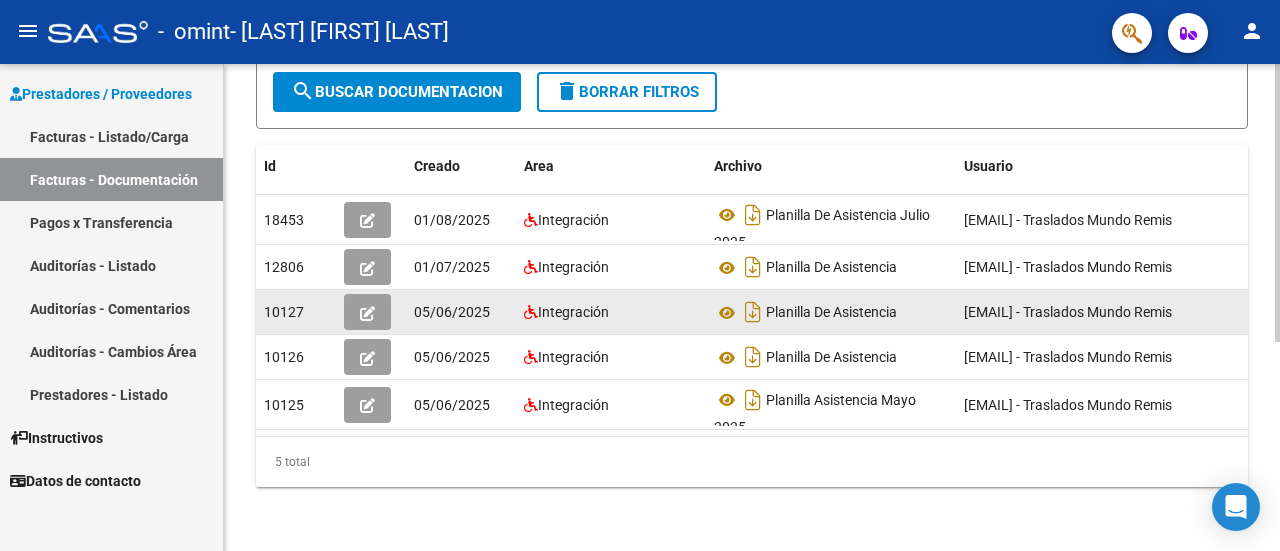 click 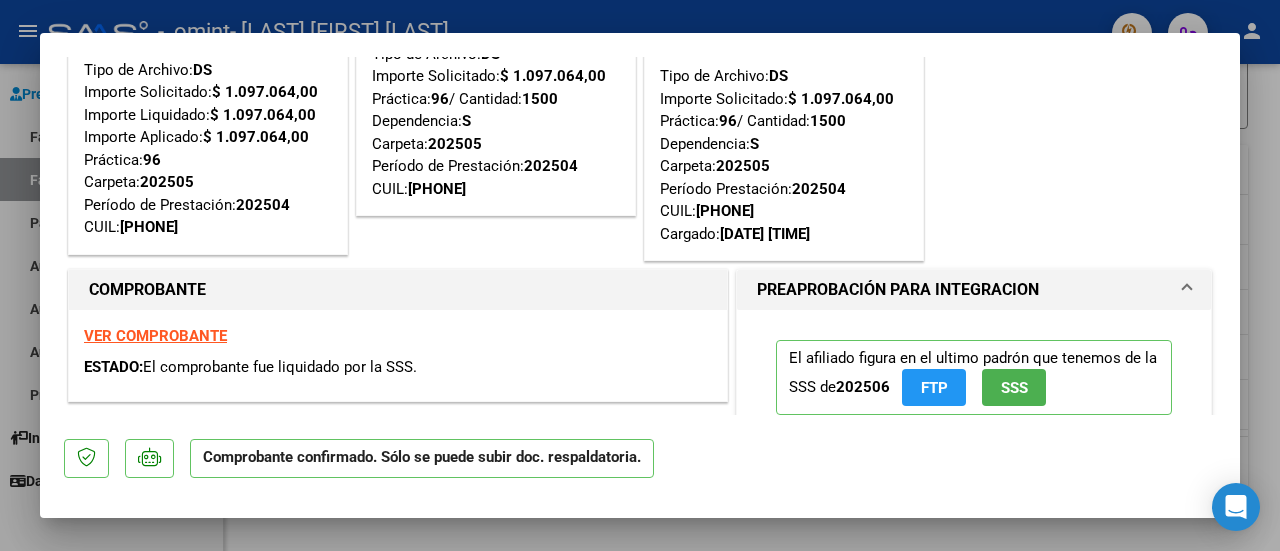 scroll, scrollTop: 200, scrollLeft: 0, axis: vertical 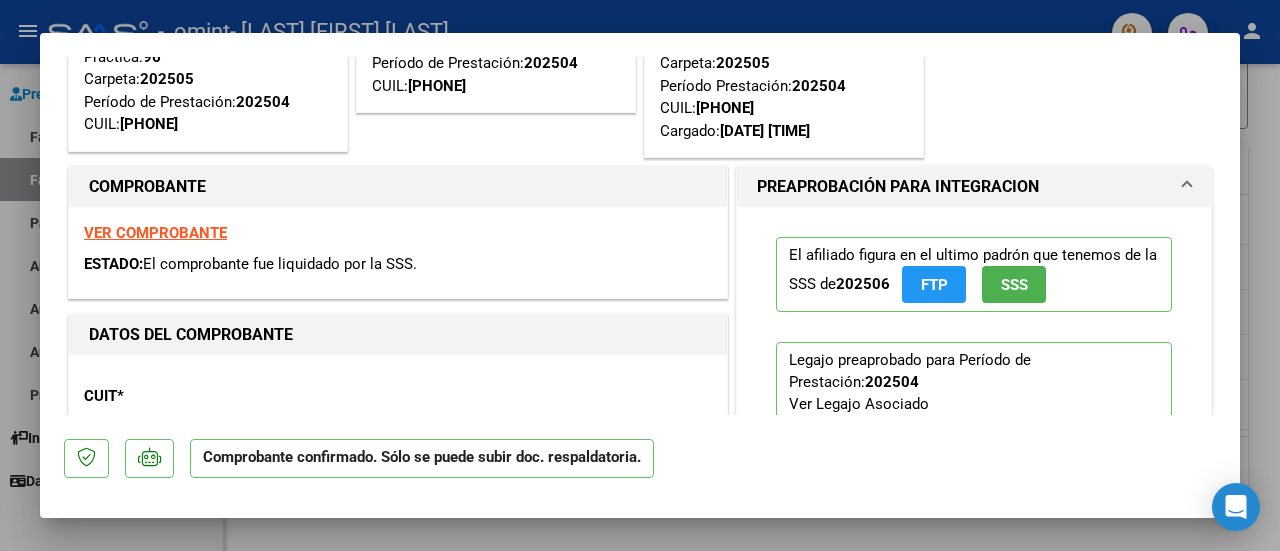 drag, startPoint x: 438, startPoint y: 271, endPoint x: 146, endPoint y: 268, distance: 292.0154 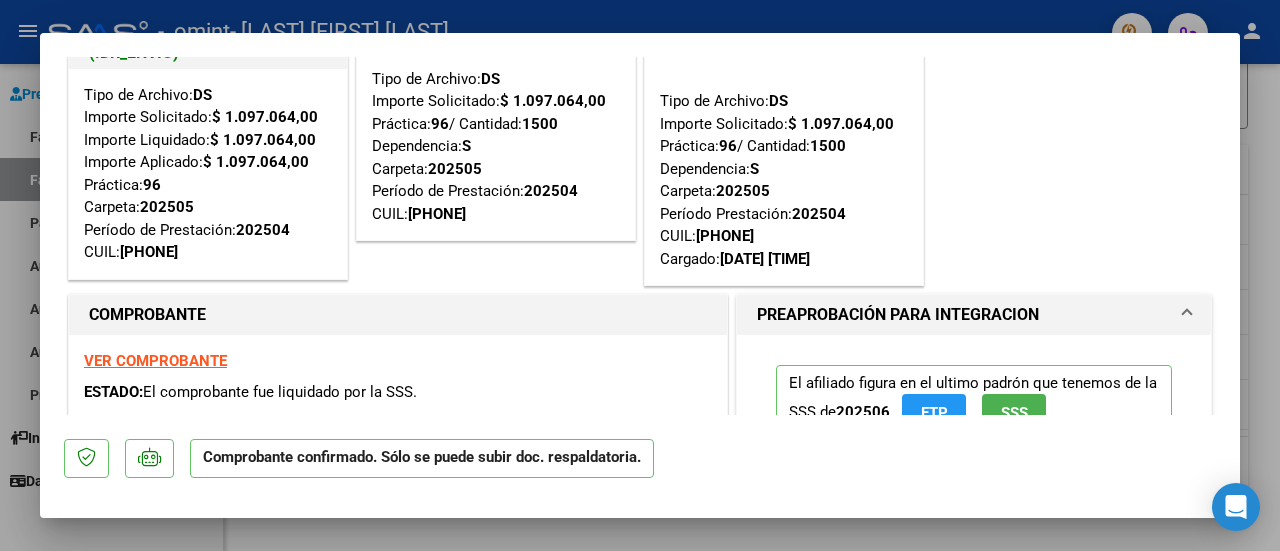 scroll, scrollTop: 100, scrollLeft: 0, axis: vertical 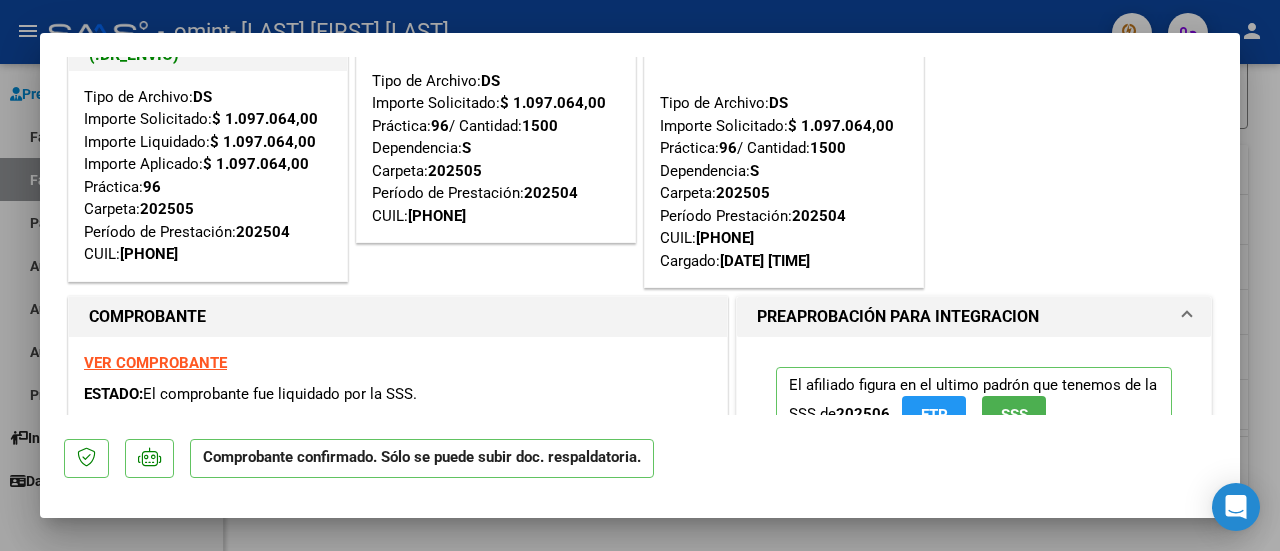 click at bounding box center (640, 275) 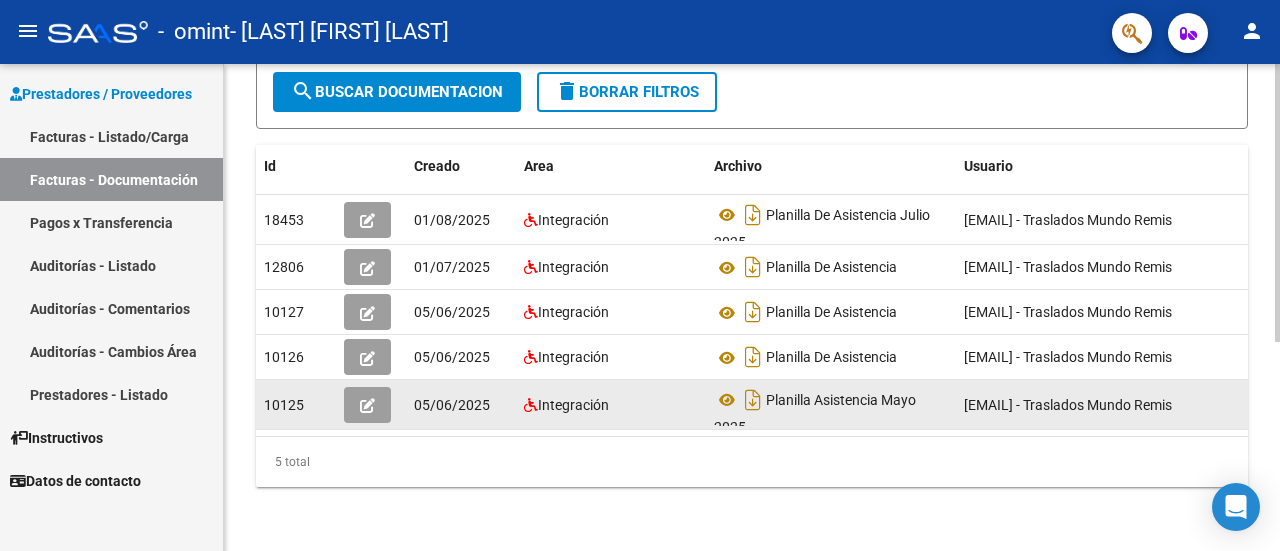 click 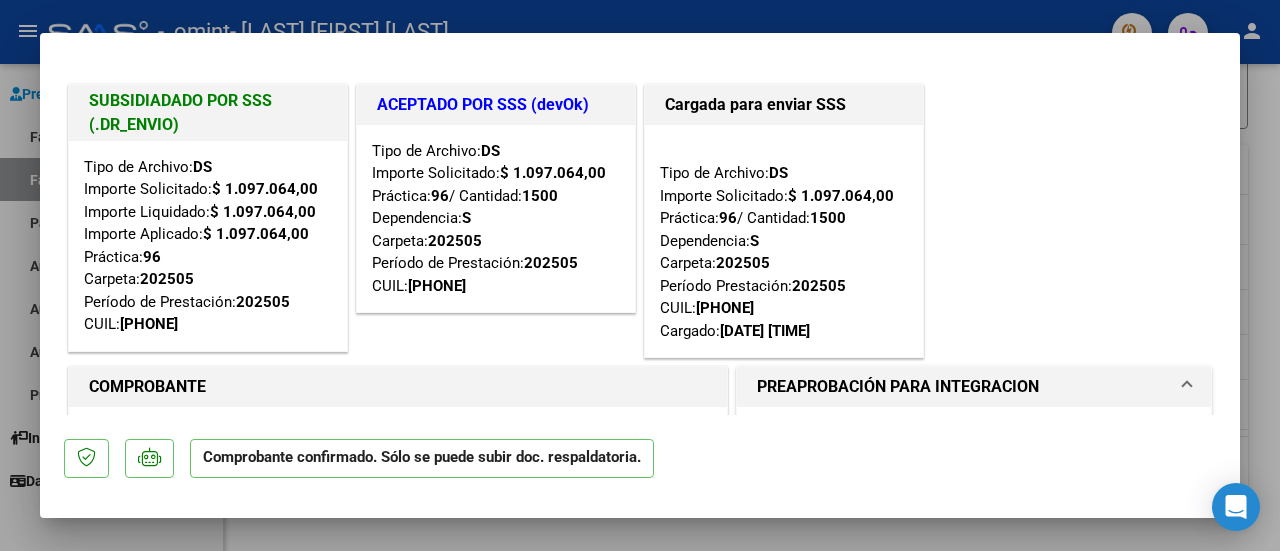 scroll, scrollTop: 200, scrollLeft: 0, axis: vertical 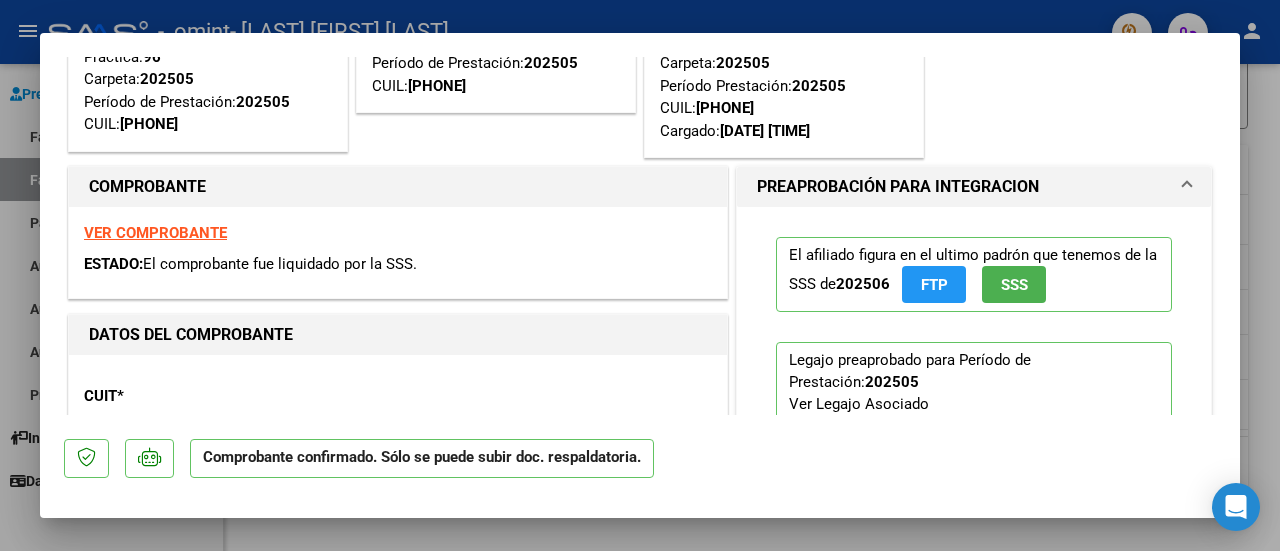 click at bounding box center [640, 275] 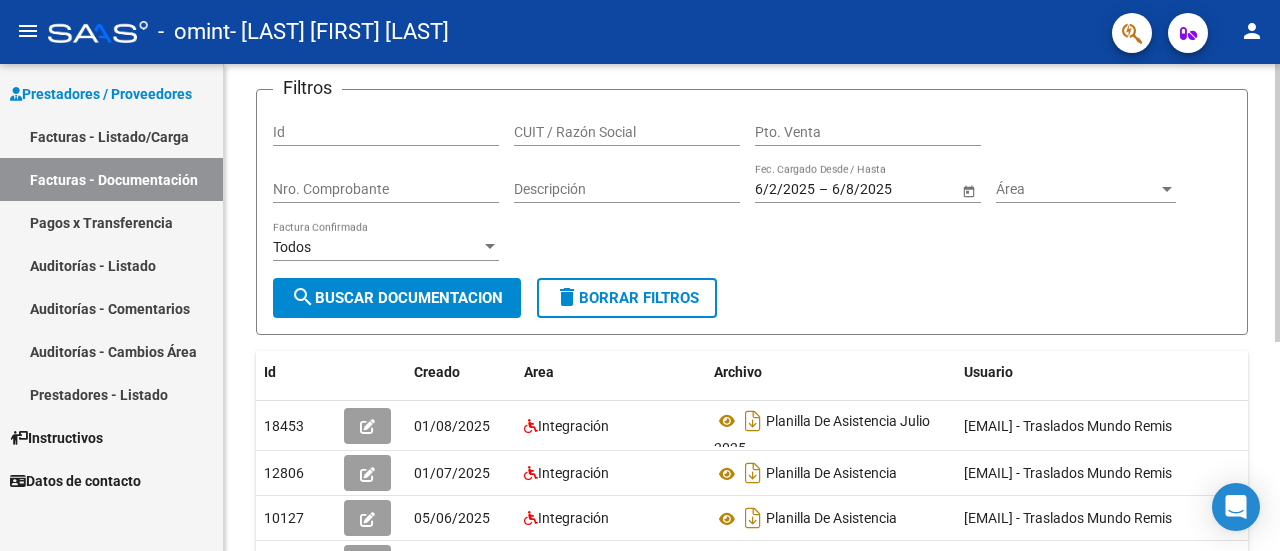 scroll, scrollTop: 0, scrollLeft: 0, axis: both 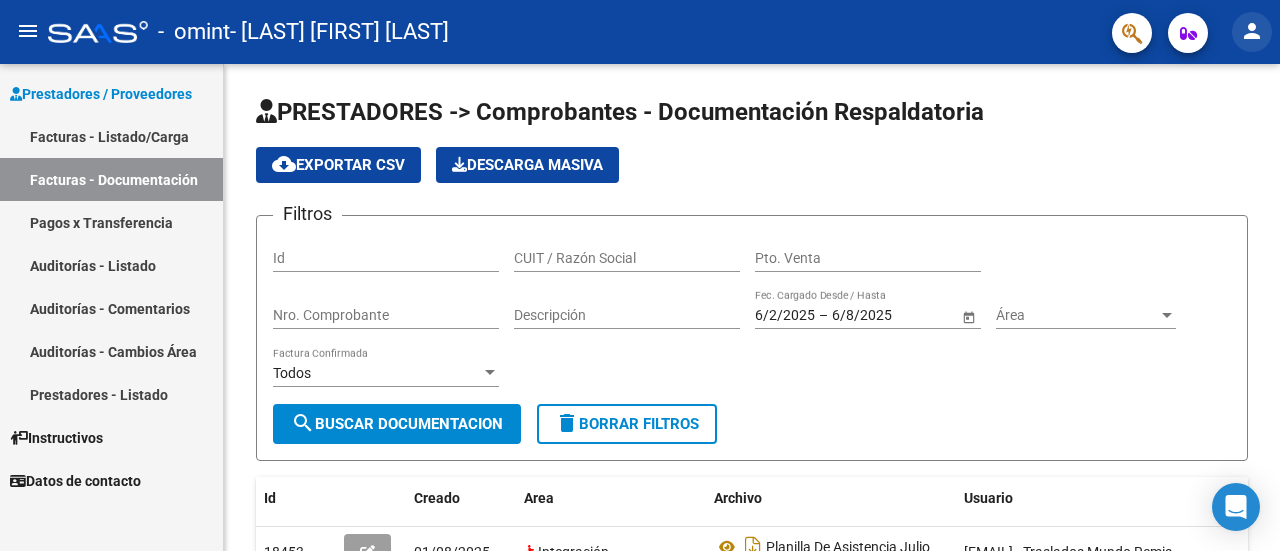 click on "person" 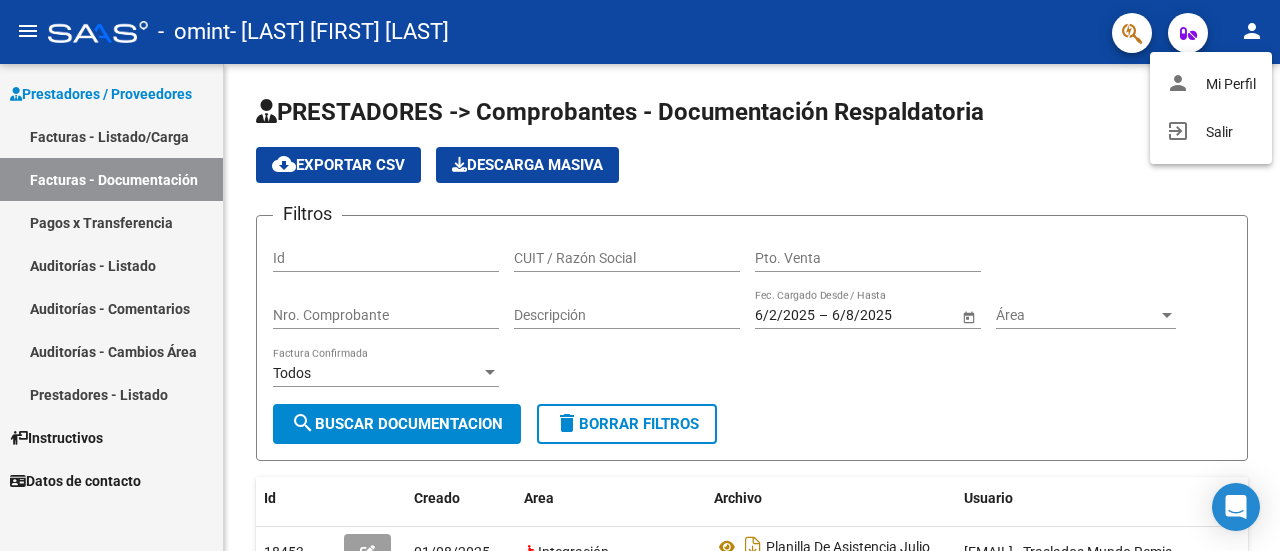 click at bounding box center [640, 275] 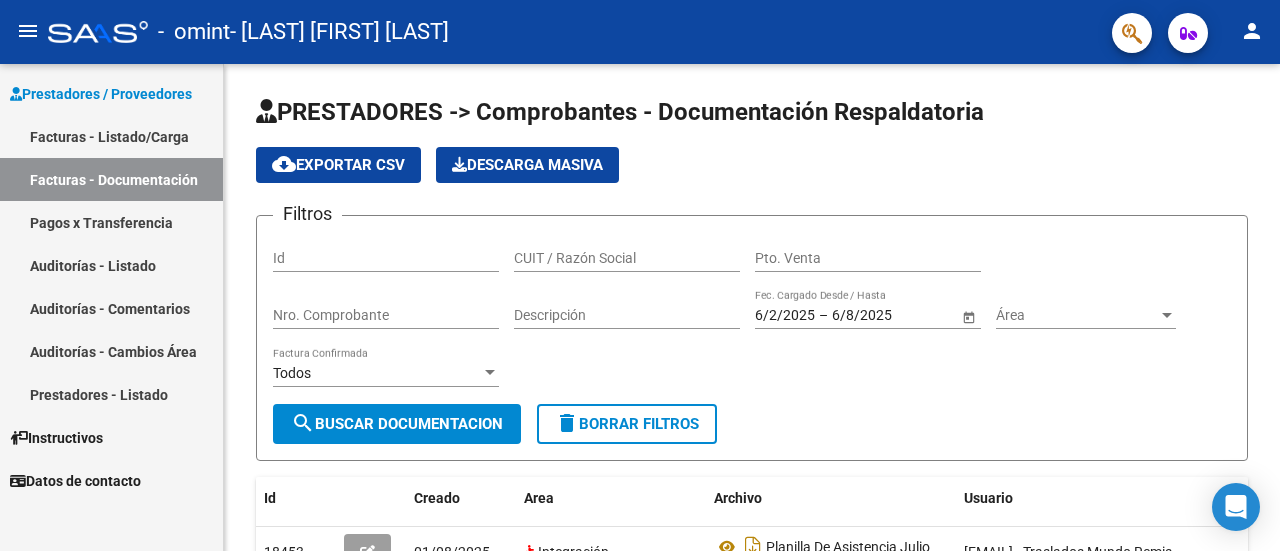 click on "Pagos x Transferencia" at bounding box center [111, 222] 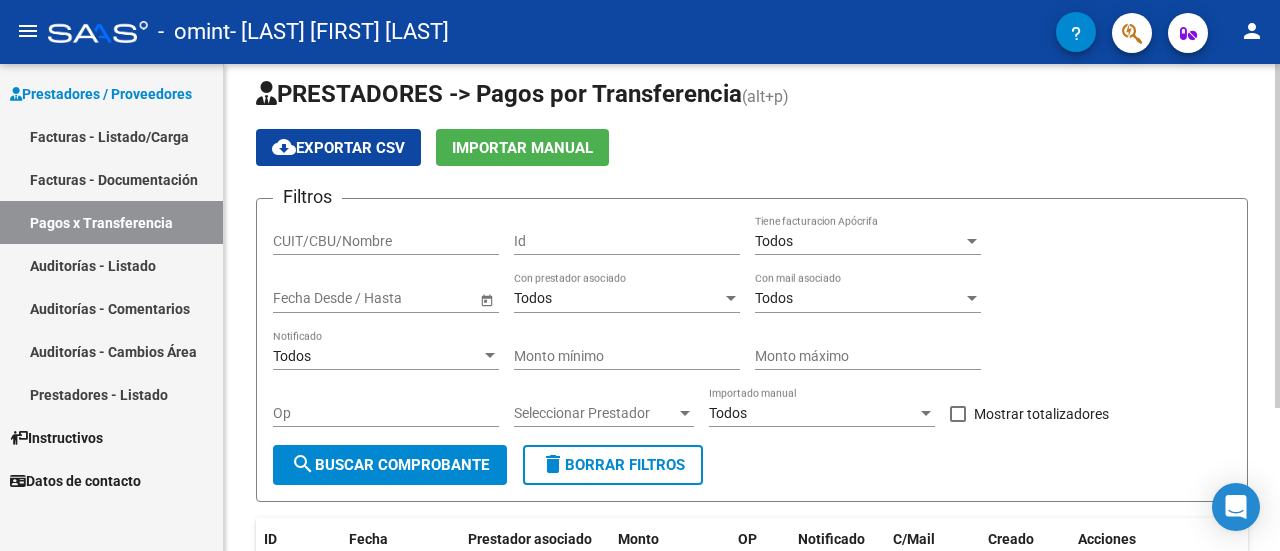scroll, scrollTop: 2, scrollLeft: 0, axis: vertical 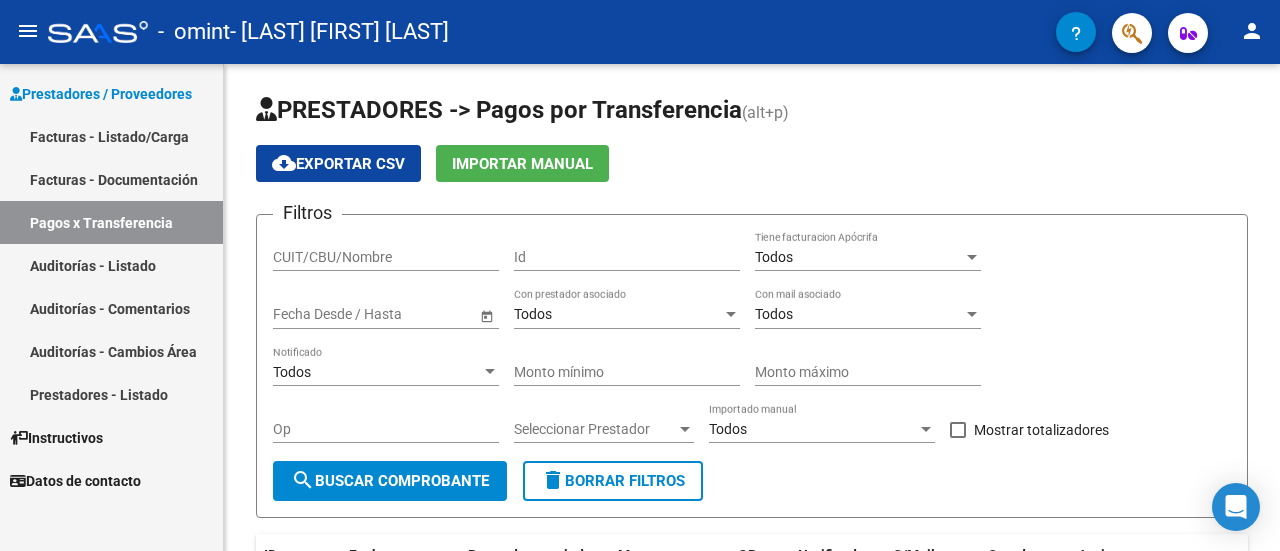 click on "Auditorías - Listado" at bounding box center [111, 265] 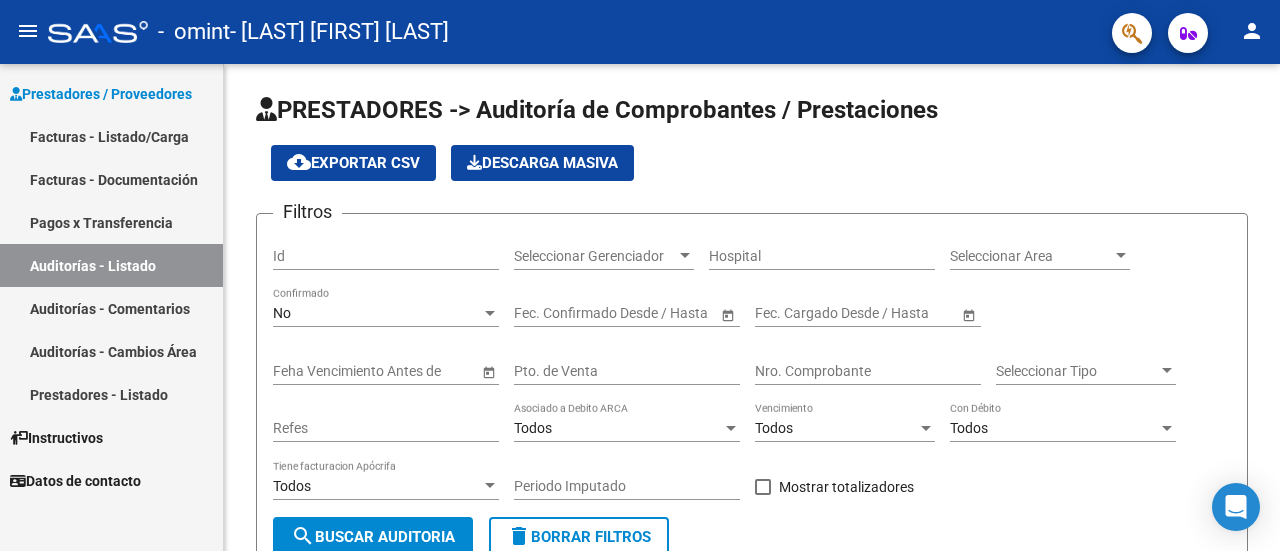 click on "Auditorías - Comentarios" at bounding box center (111, 308) 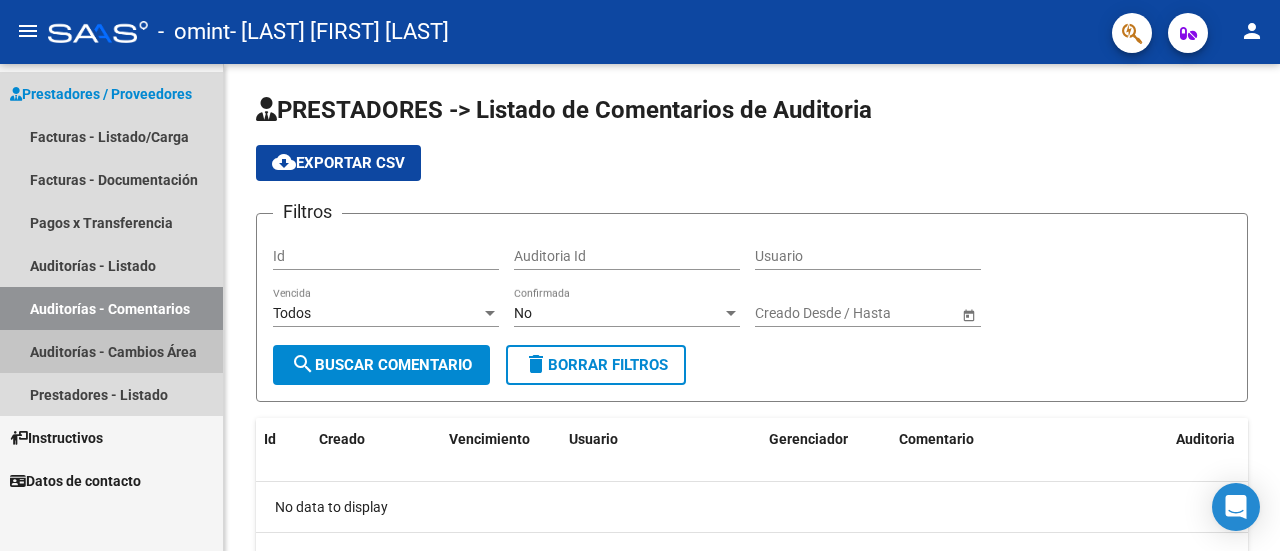 click on "Auditorías - Cambios Área" at bounding box center [111, 351] 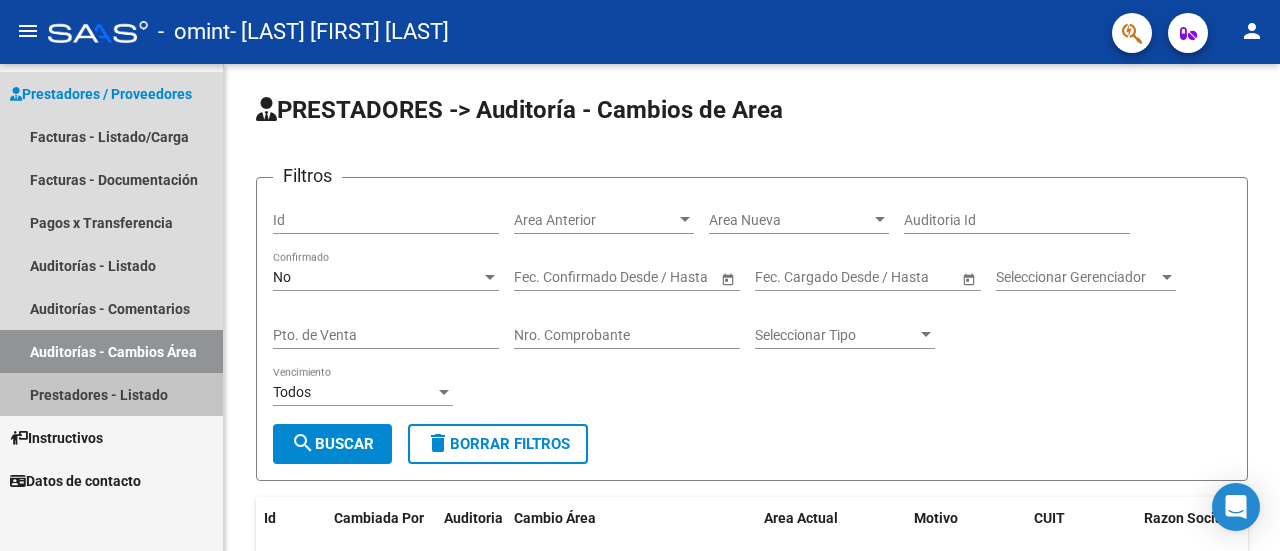 click on "Prestadores - Listado" at bounding box center (111, 394) 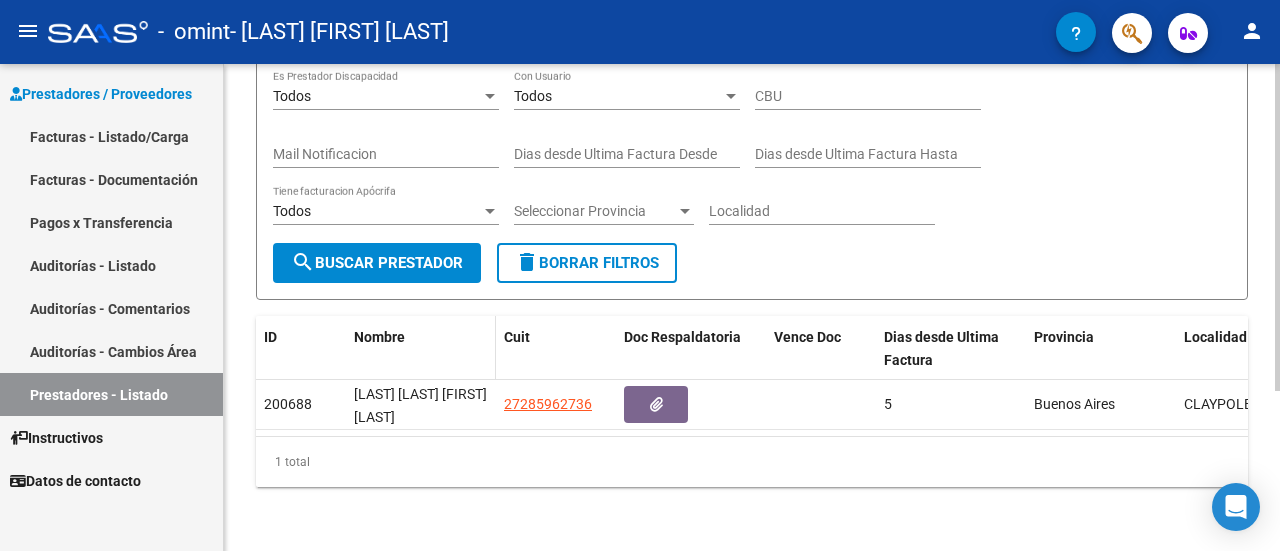 scroll, scrollTop: 237, scrollLeft: 0, axis: vertical 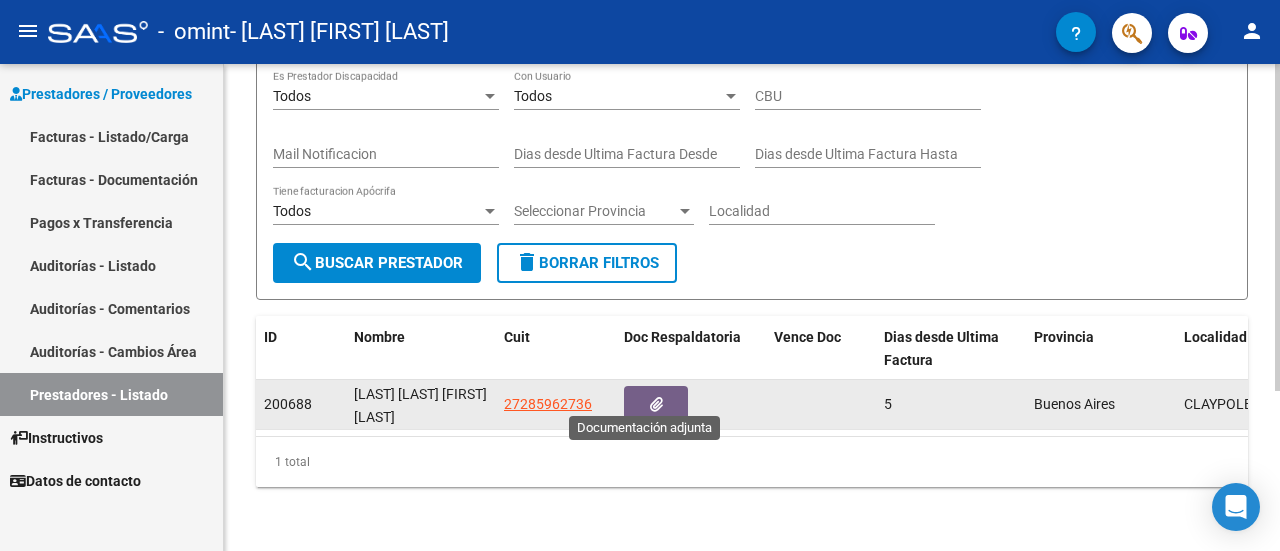 click 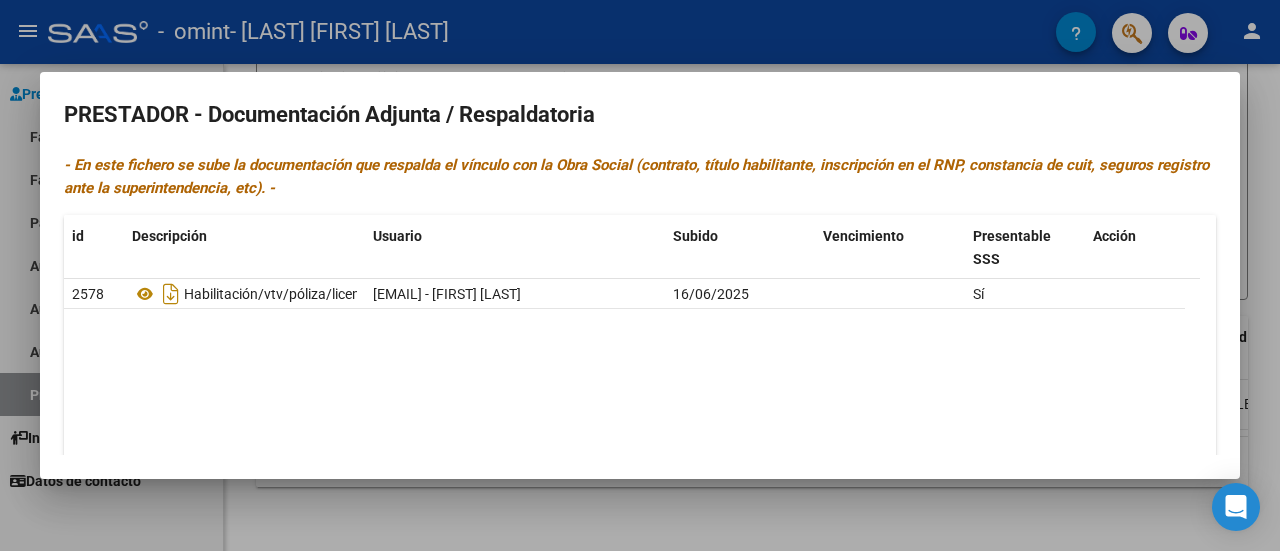 click at bounding box center [640, 275] 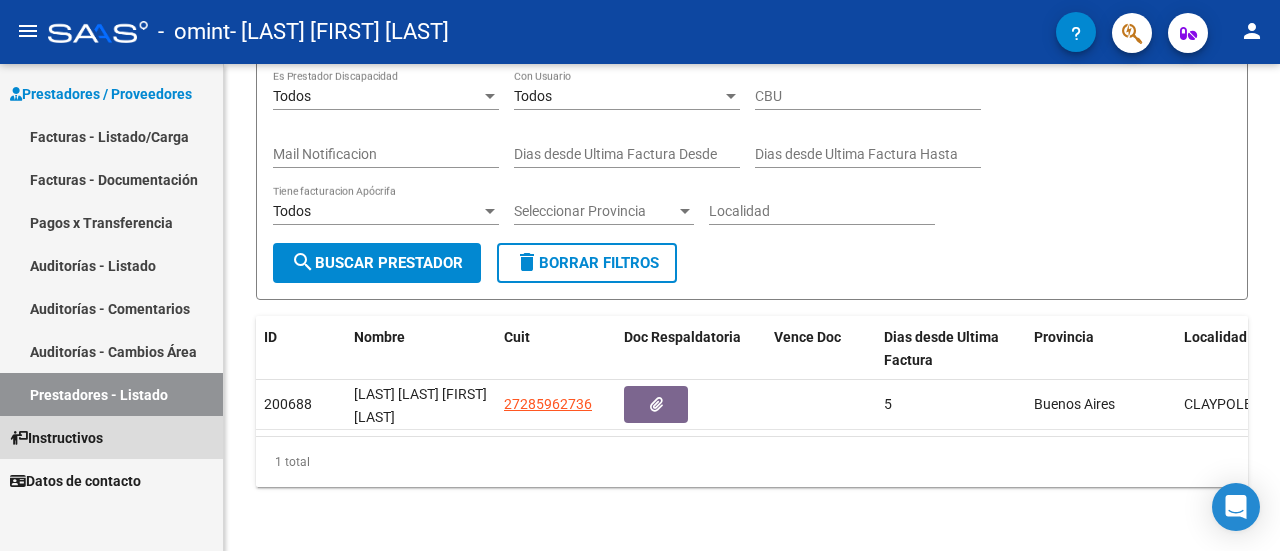 click on "Instructivos" at bounding box center (111, 437) 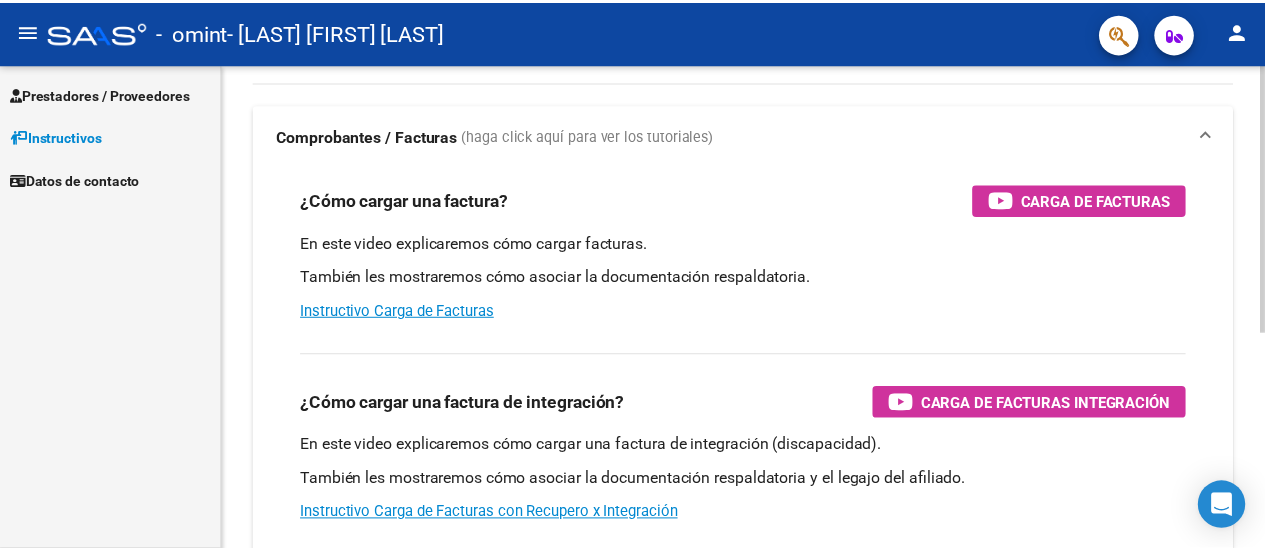 scroll, scrollTop: 0, scrollLeft: 0, axis: both 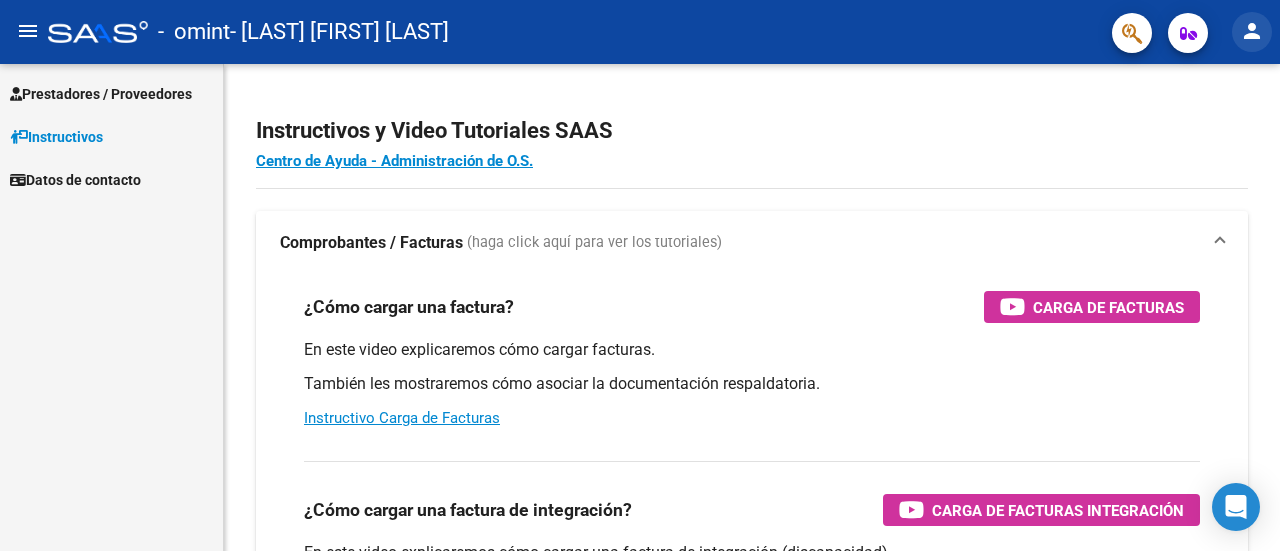 click on "person" 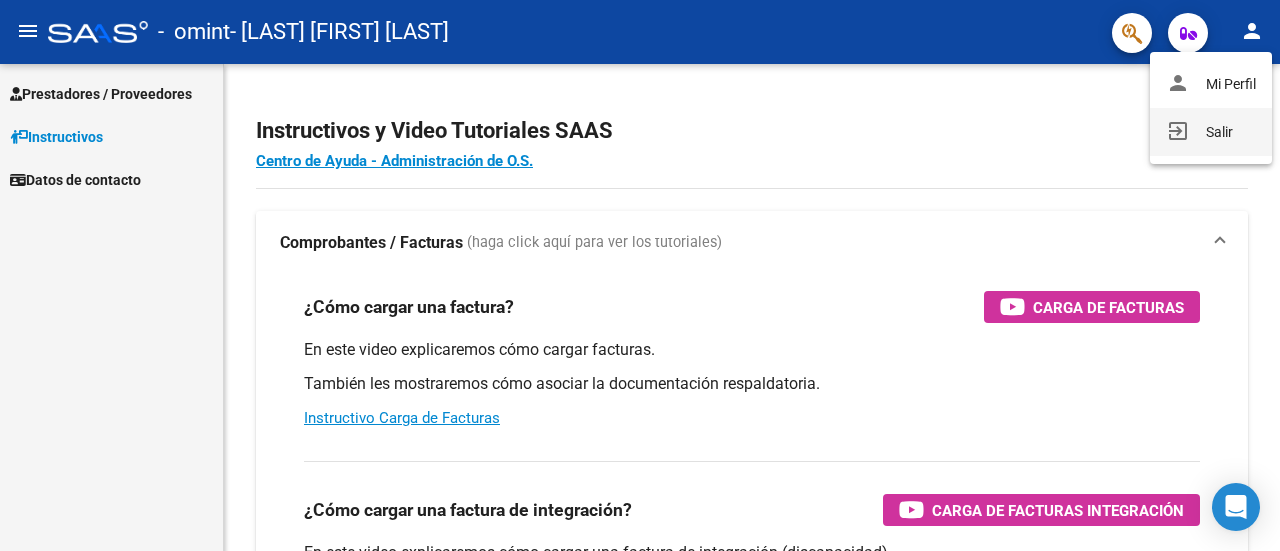 click on "exit_to_app  Salir" at bounding box center [1211, 132] 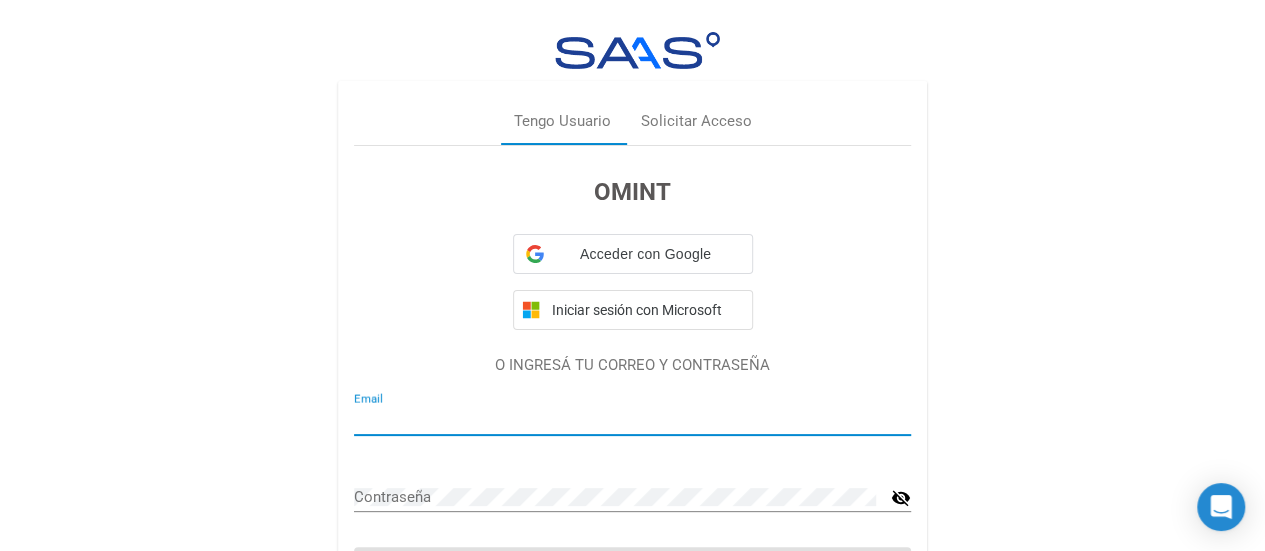 type on "[EMAIL]" 